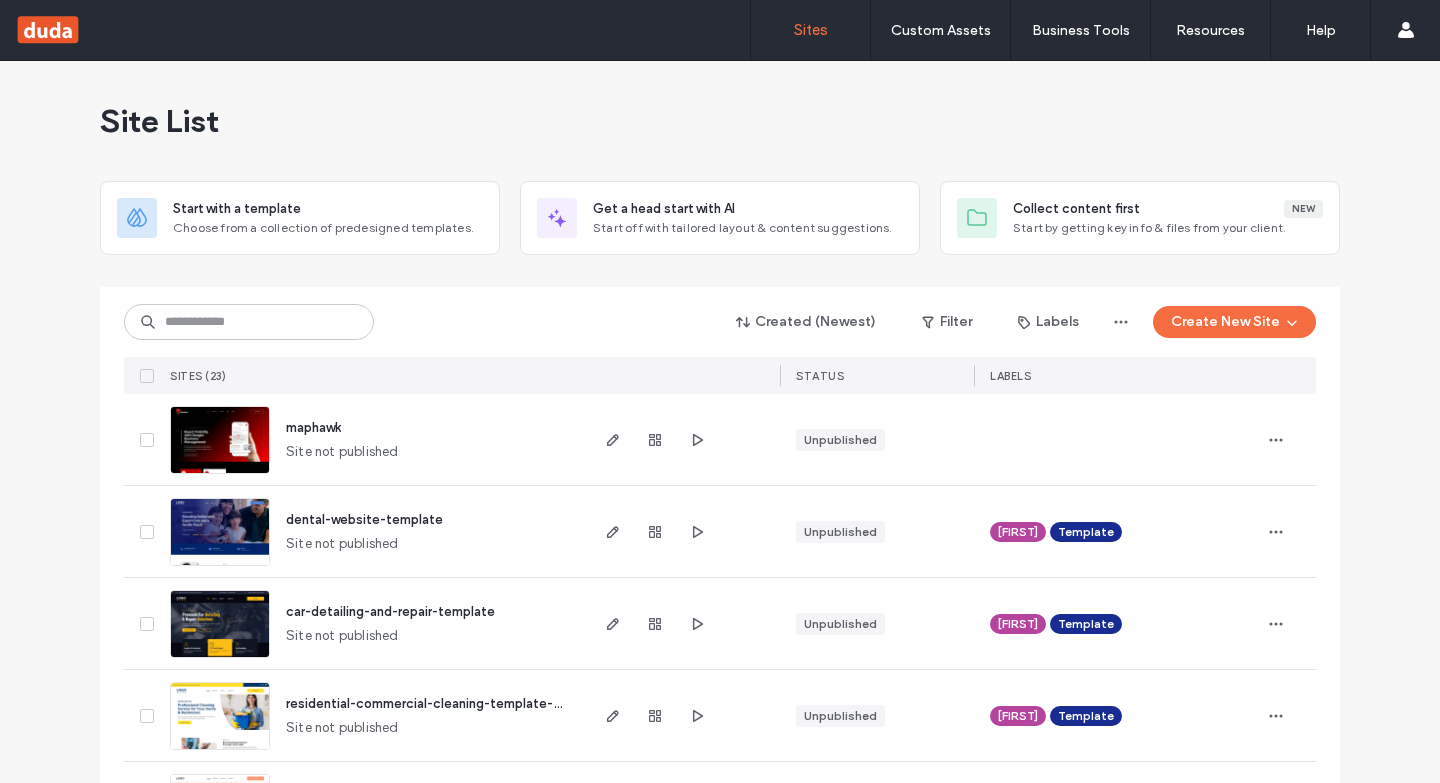 scroll, scrollTop: 0, scrollLeft: 0, axis: both 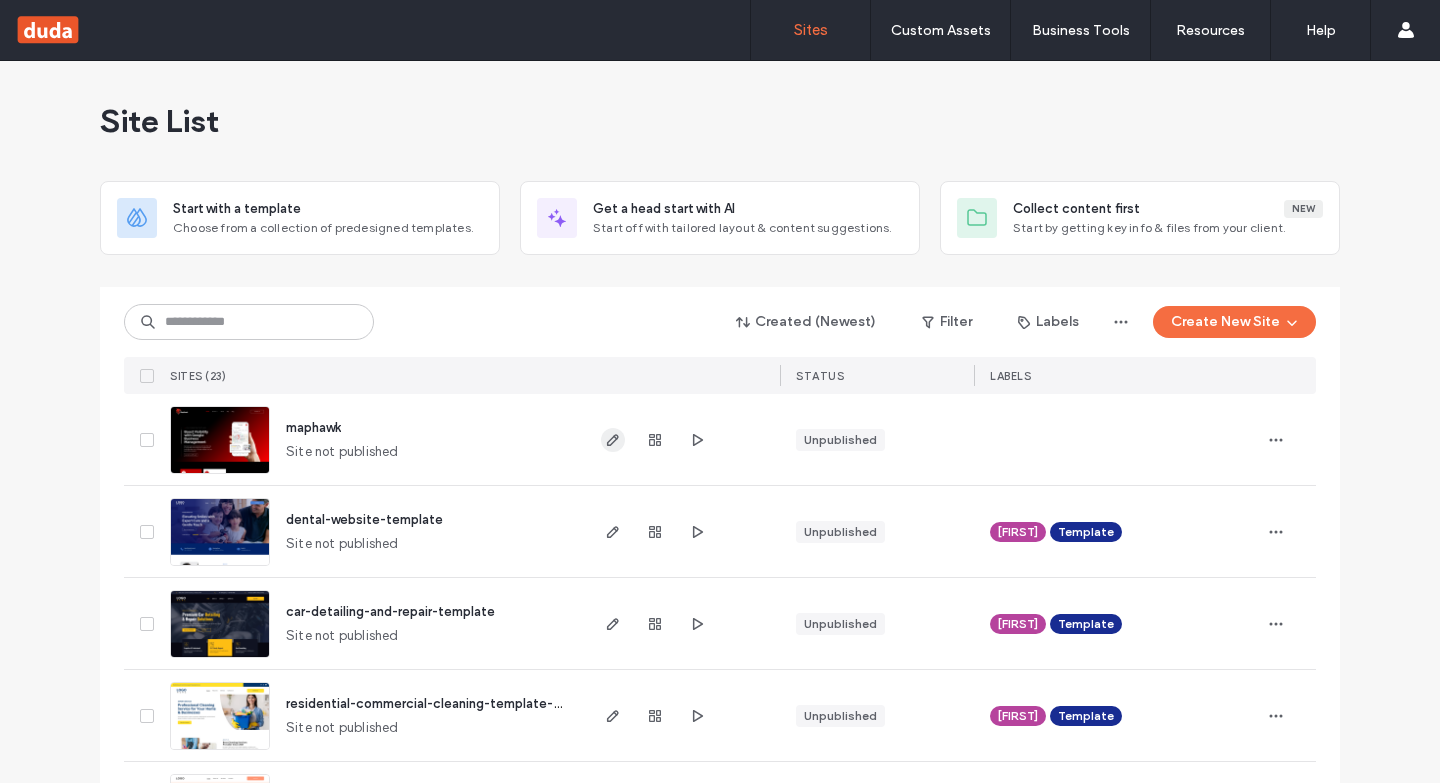 click at bounding box center [613, 440] 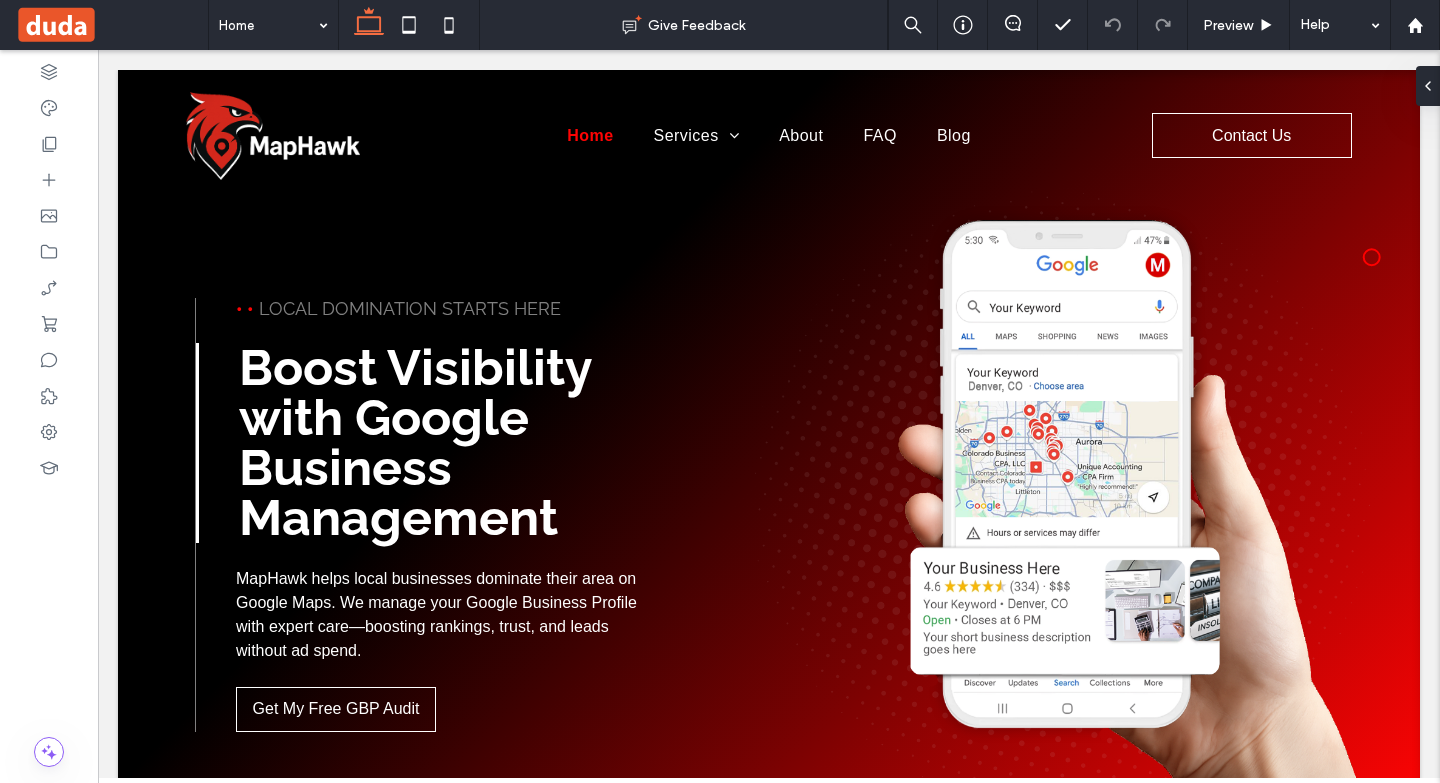scroll, scrollTop: 0, scrollLeft: 0, axis: both 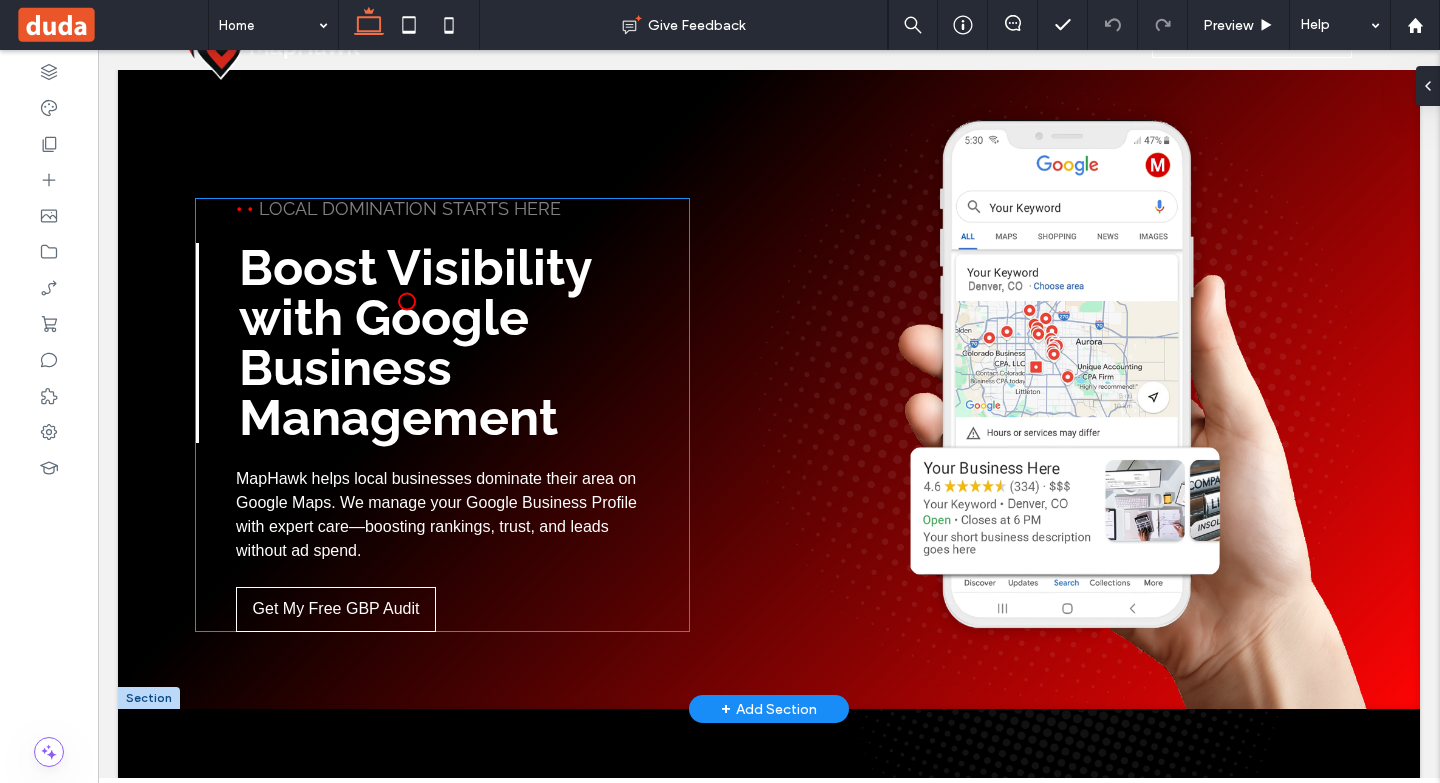 click on "Boost Visibility with Google Business Management" at bounding box center [415, 342] 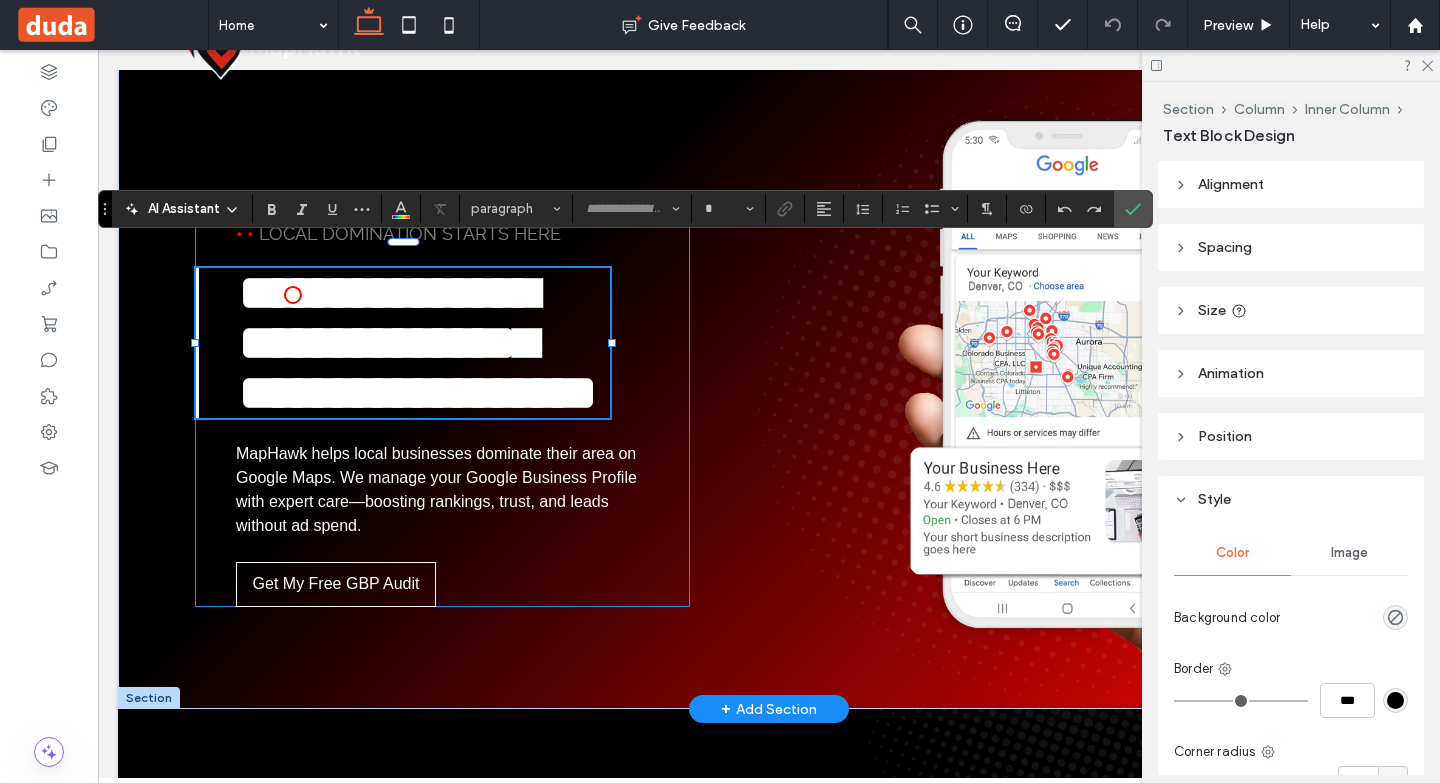 click on "**********" at bounding box center [418, 342] 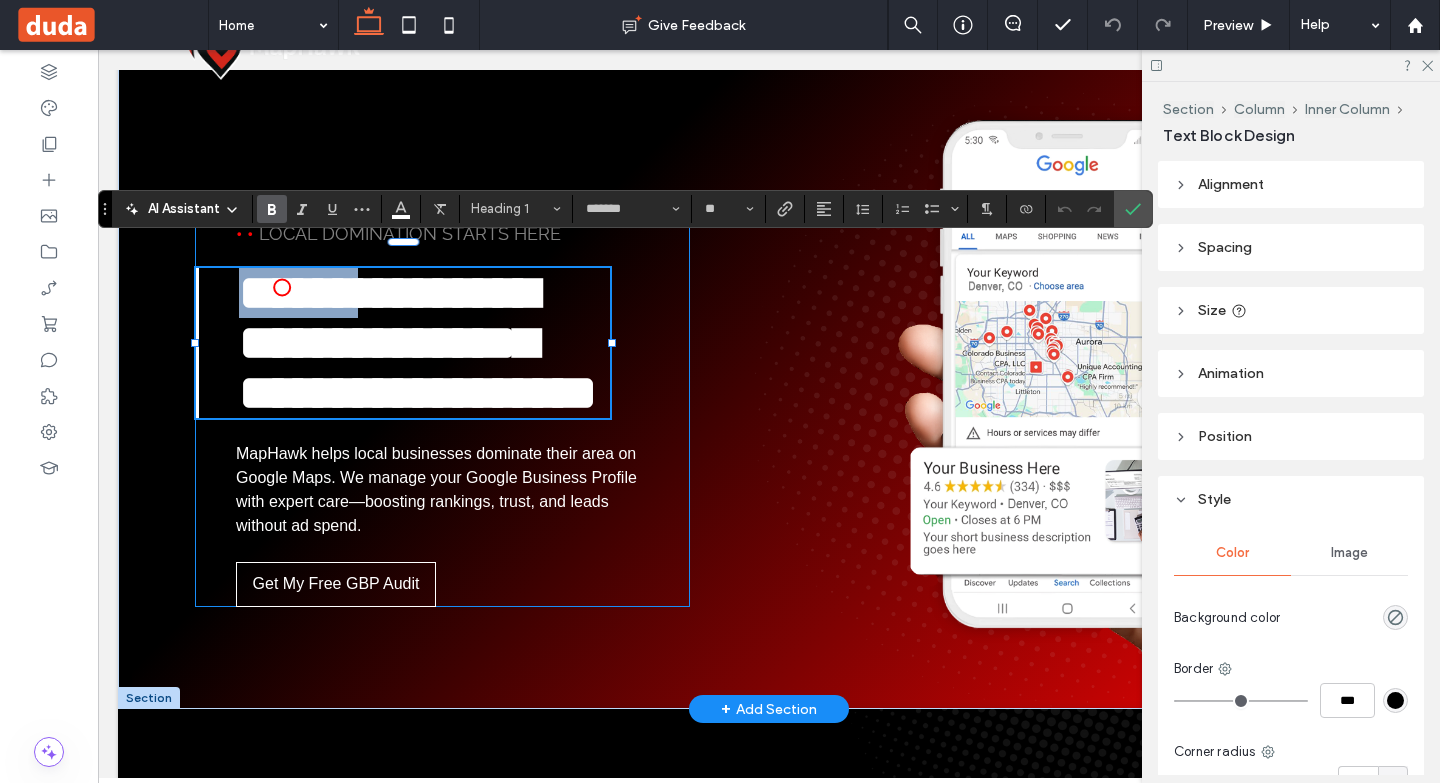 click on "**********" at bounding box center [418, 342] 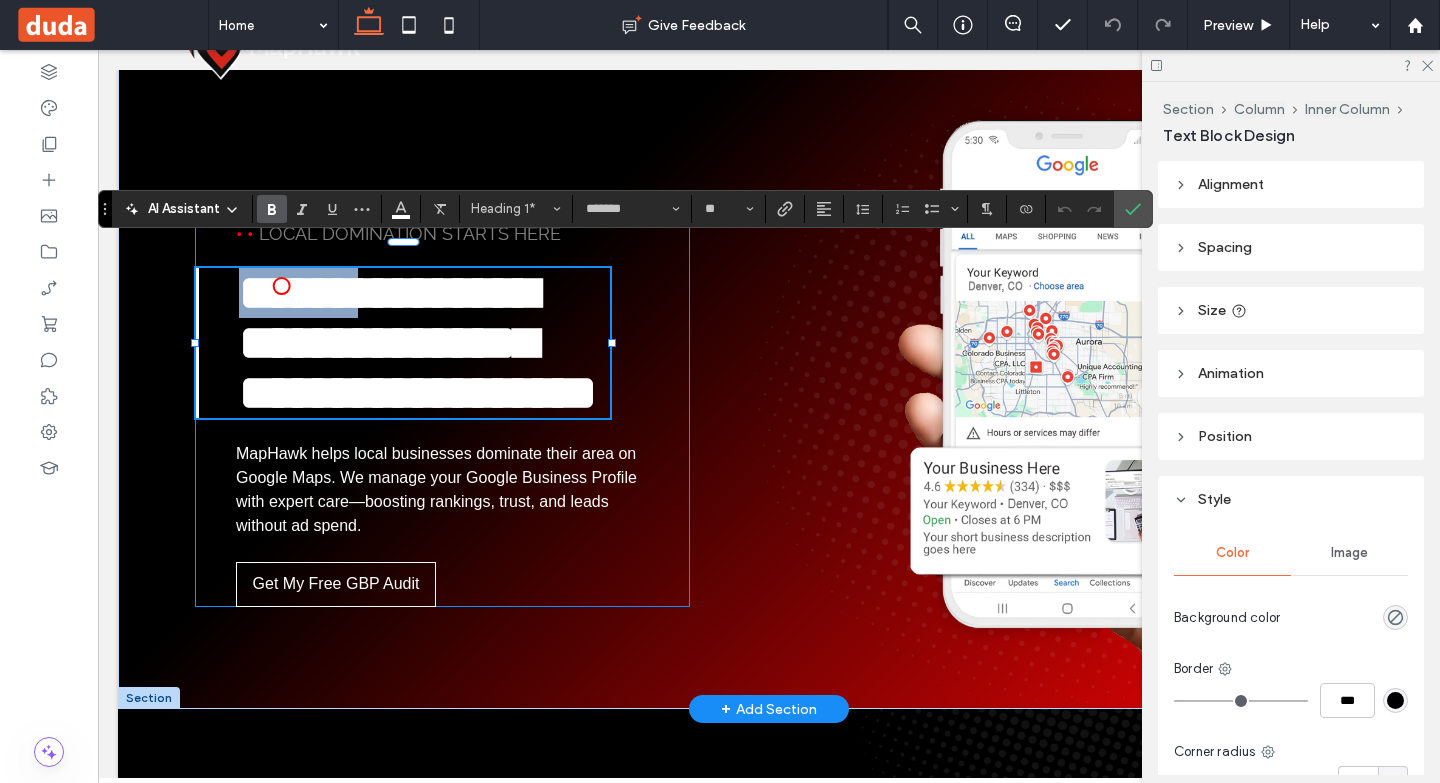 click on "**********" at bounding box center (418, 342) 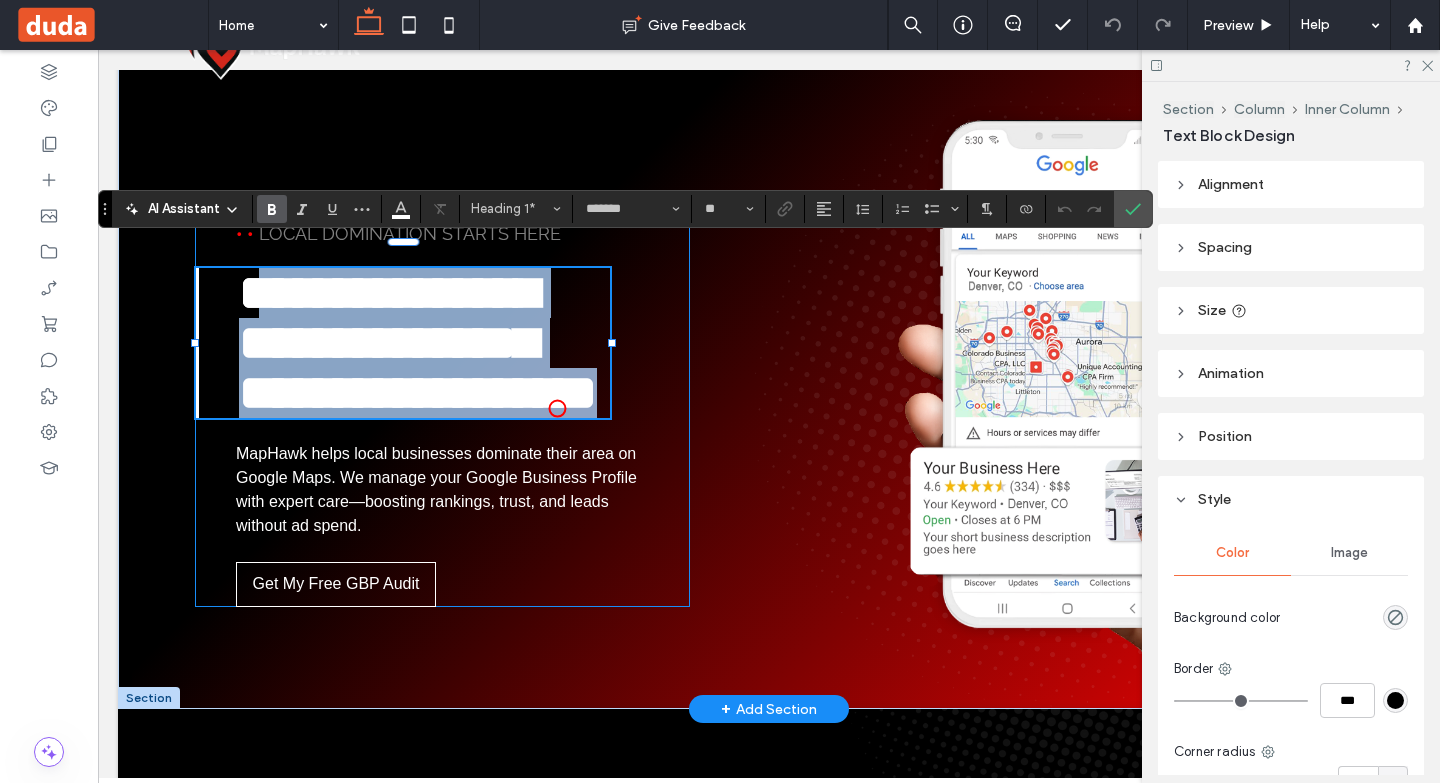 click on "**********" at bounding box center (424, 343) 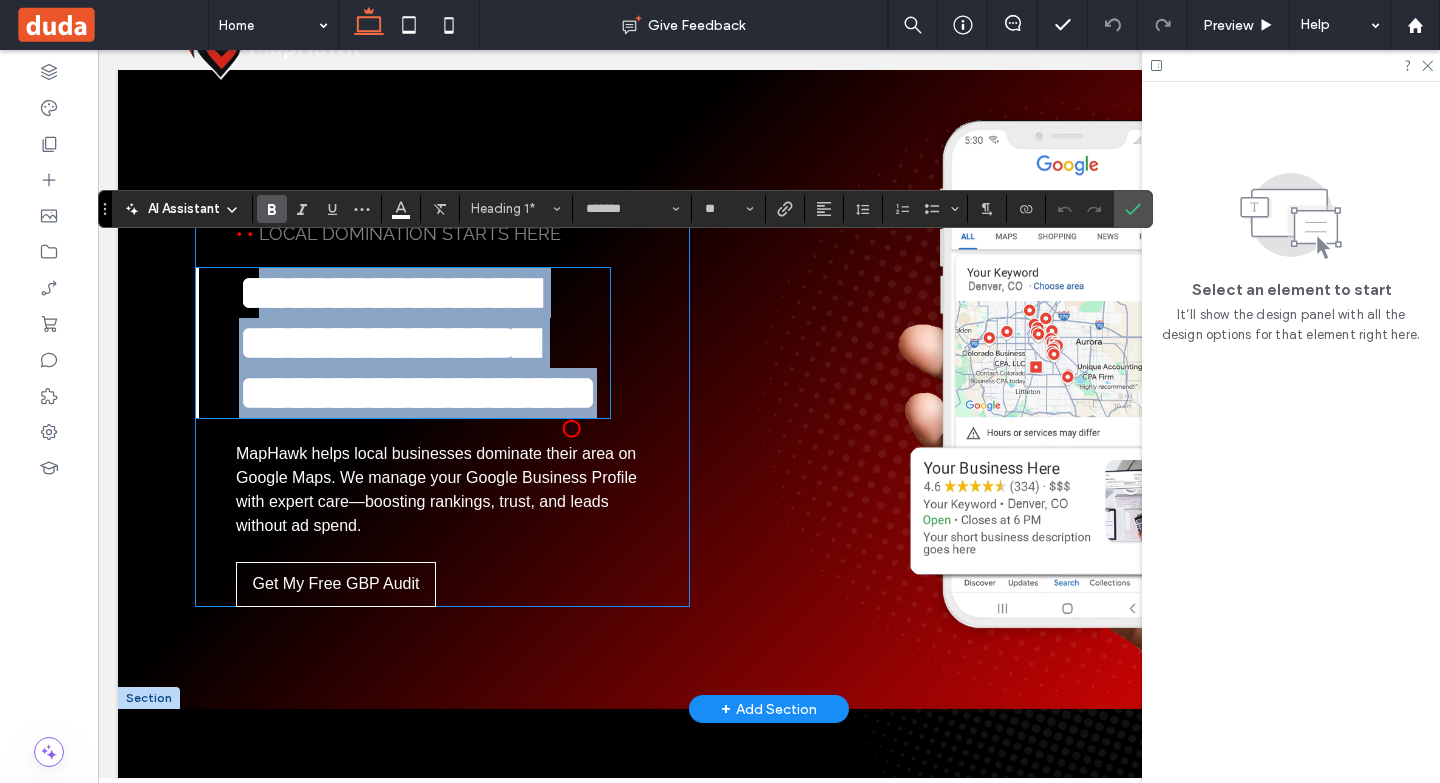 paste 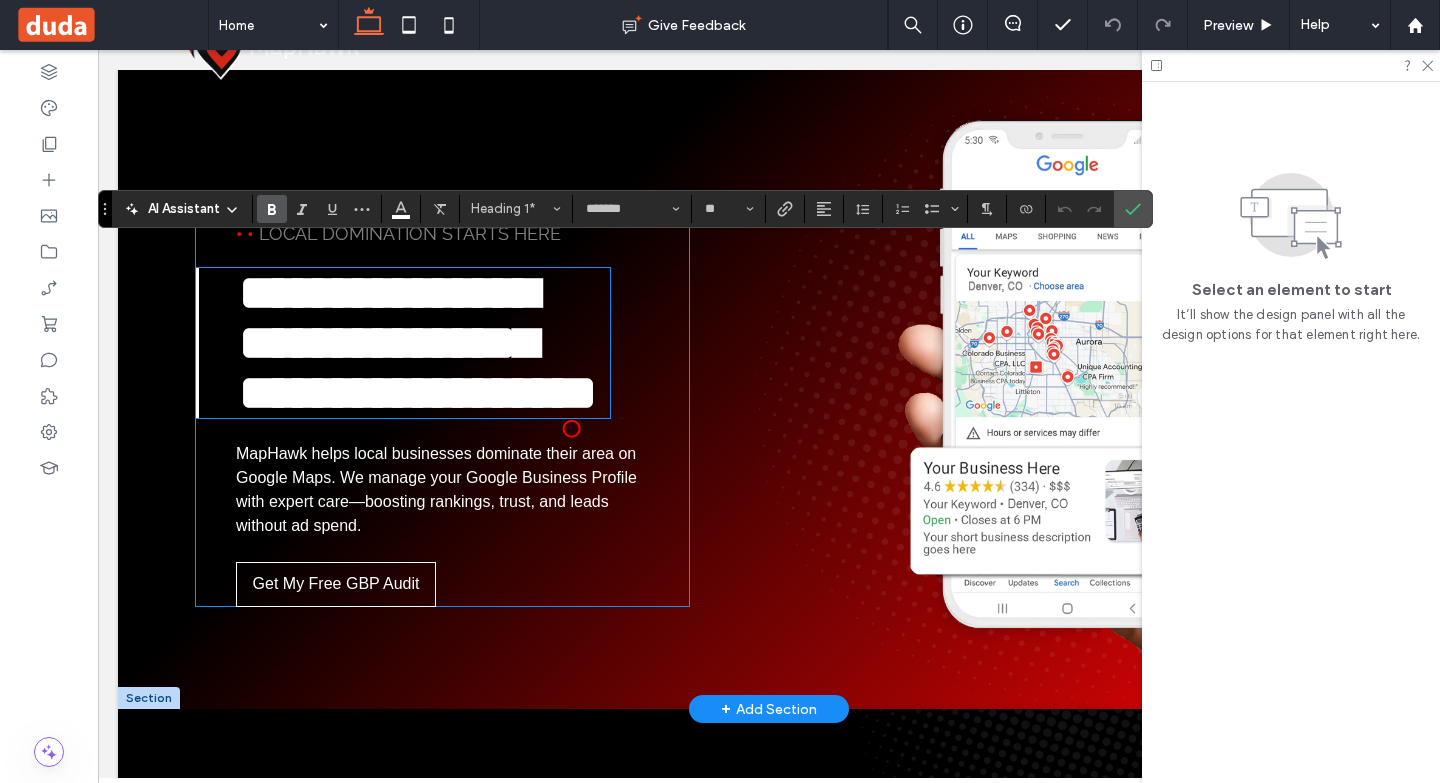 type on "*********" 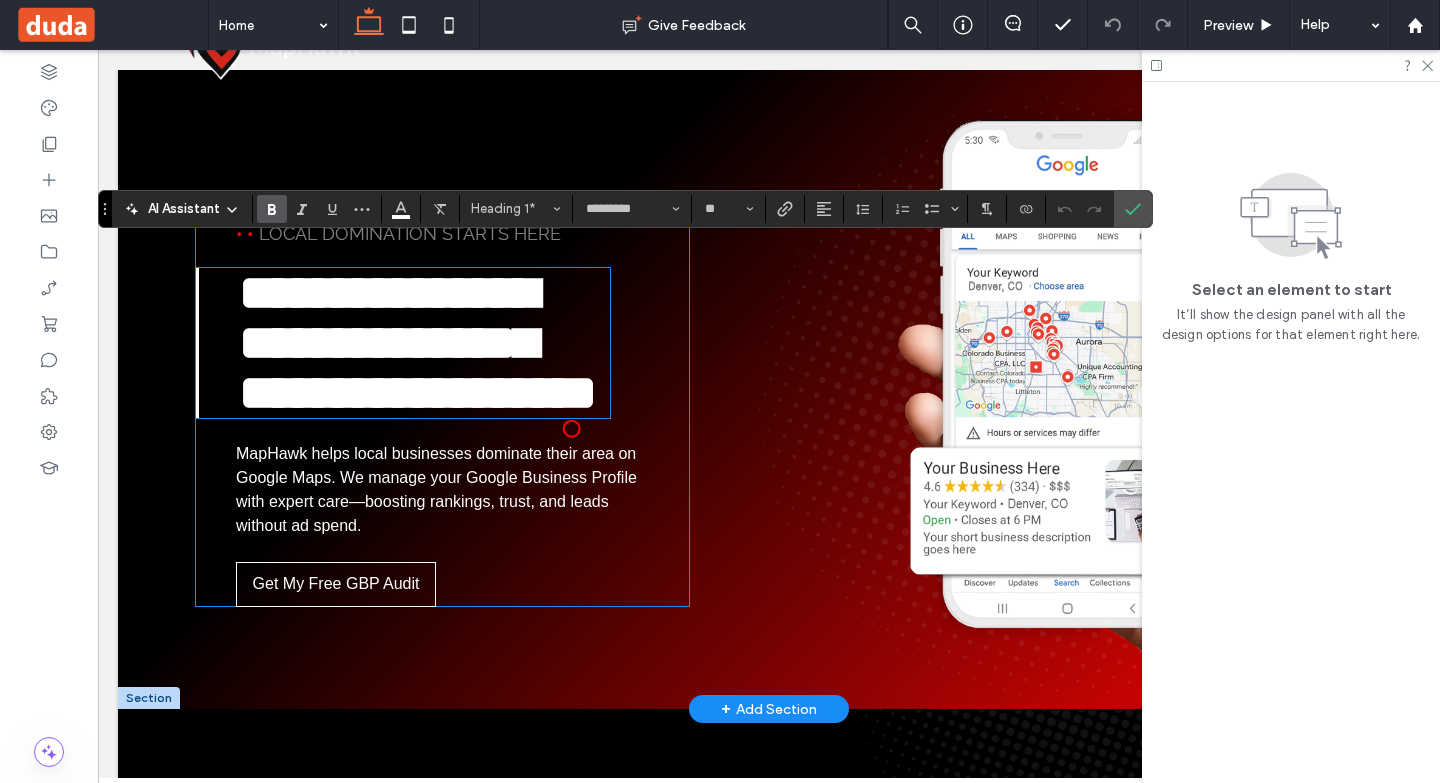 scroll, scrollTop: 0, scrollLeft: 0, axis: both 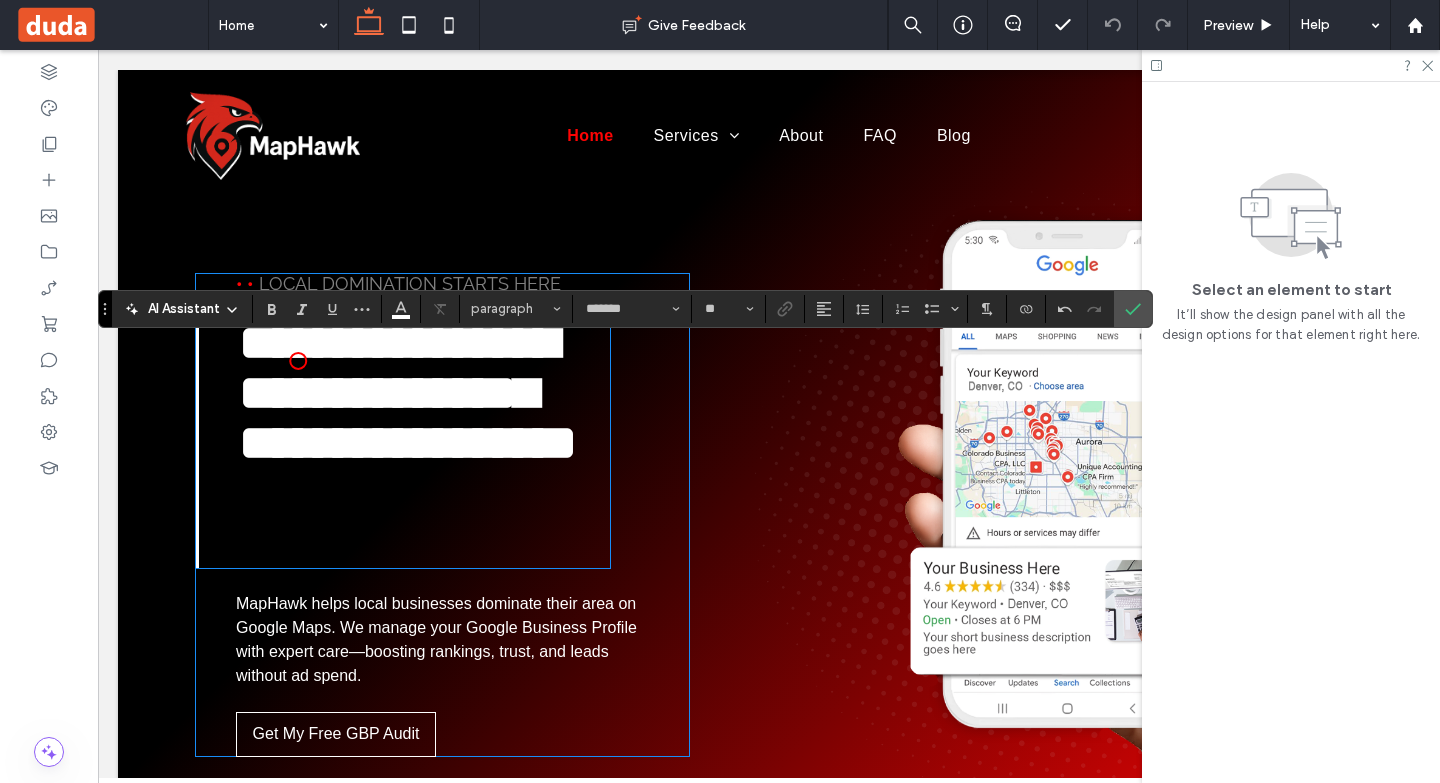 click on "**********" at bounding box center (408, 392) 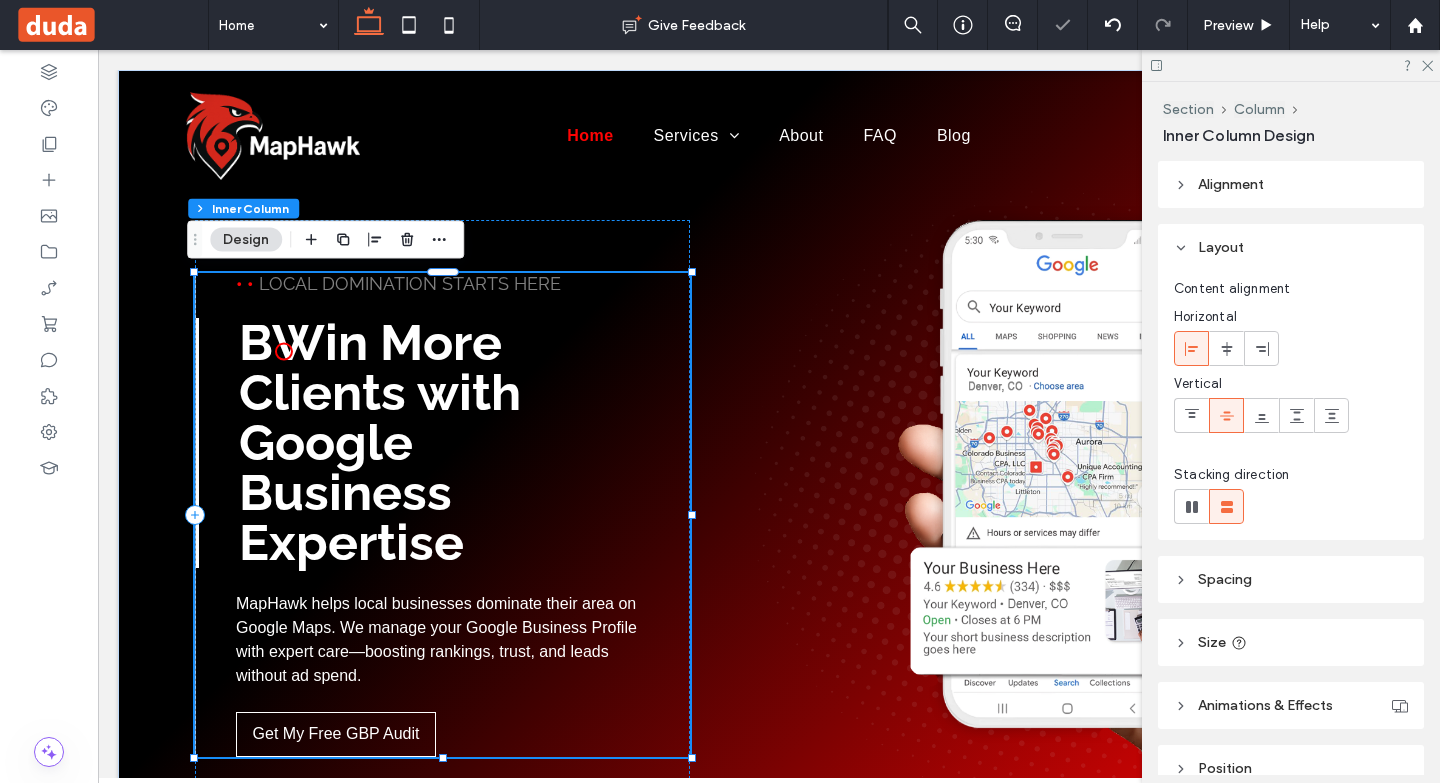 click on "Win More Clients with Google Business Expertise" at bounding box center (380, 442) 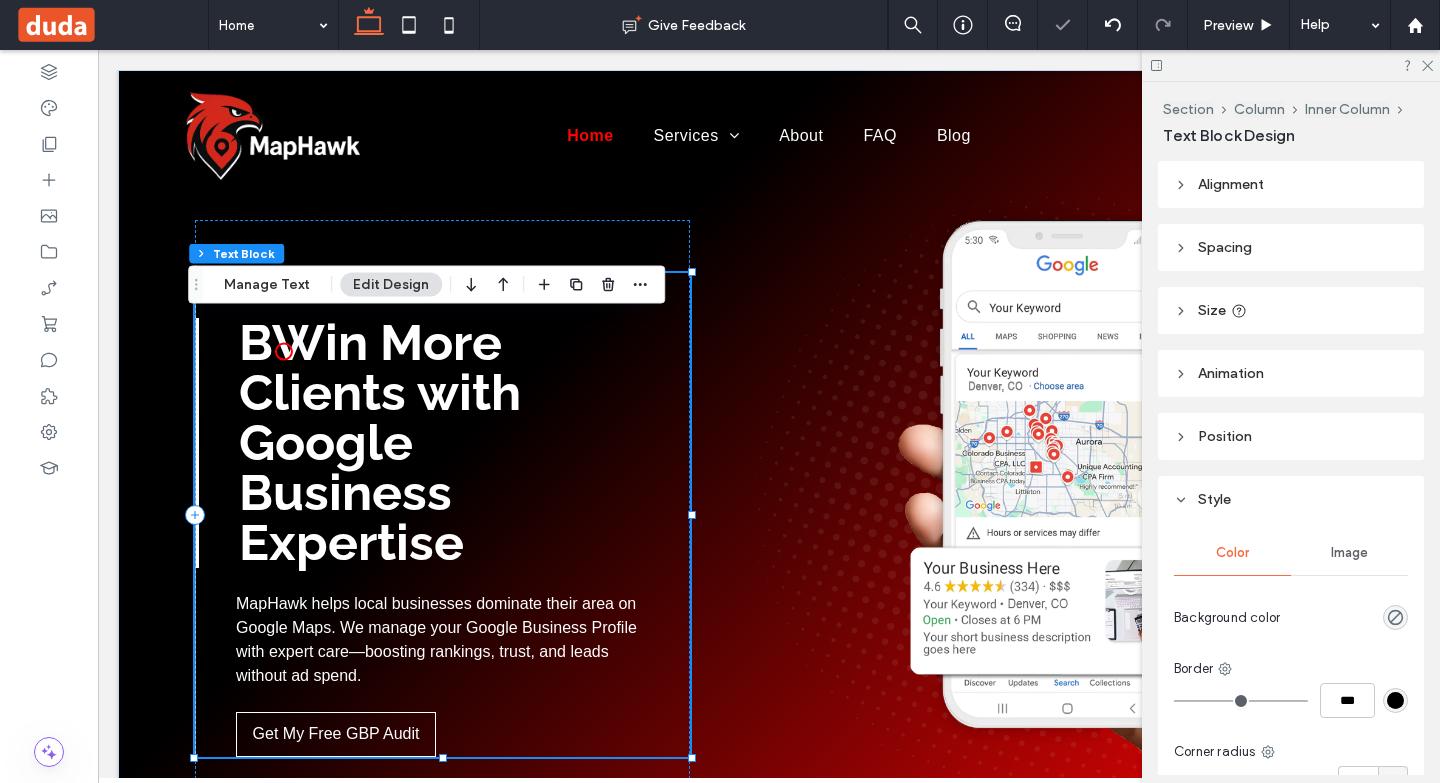 click on "B Win More Clients with Google Business Expertise" at bounding box center (403, 443) 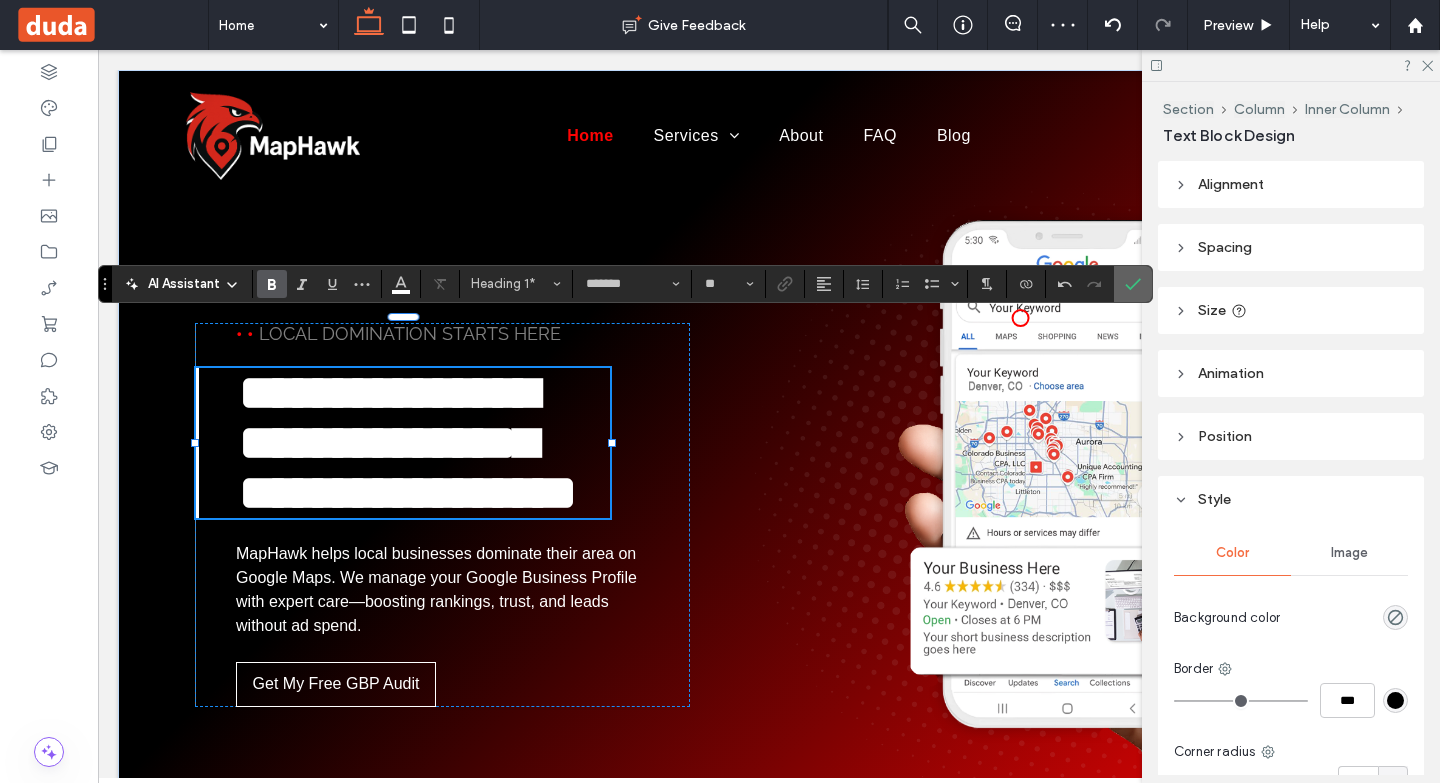 click 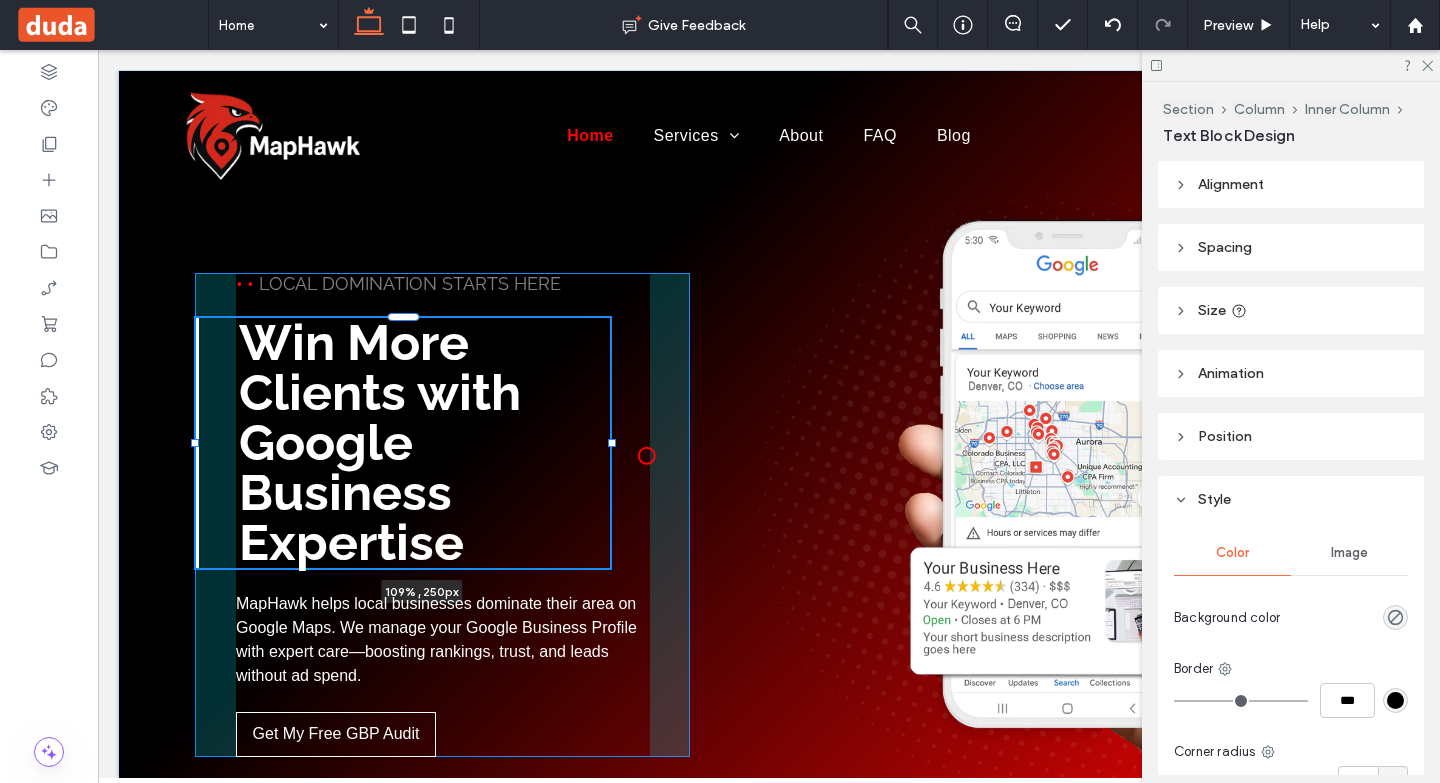 drag, startPoint x: 602, startPoint y: 444, endPoint x: 639, endPoint y: 447, distance: 37.12142 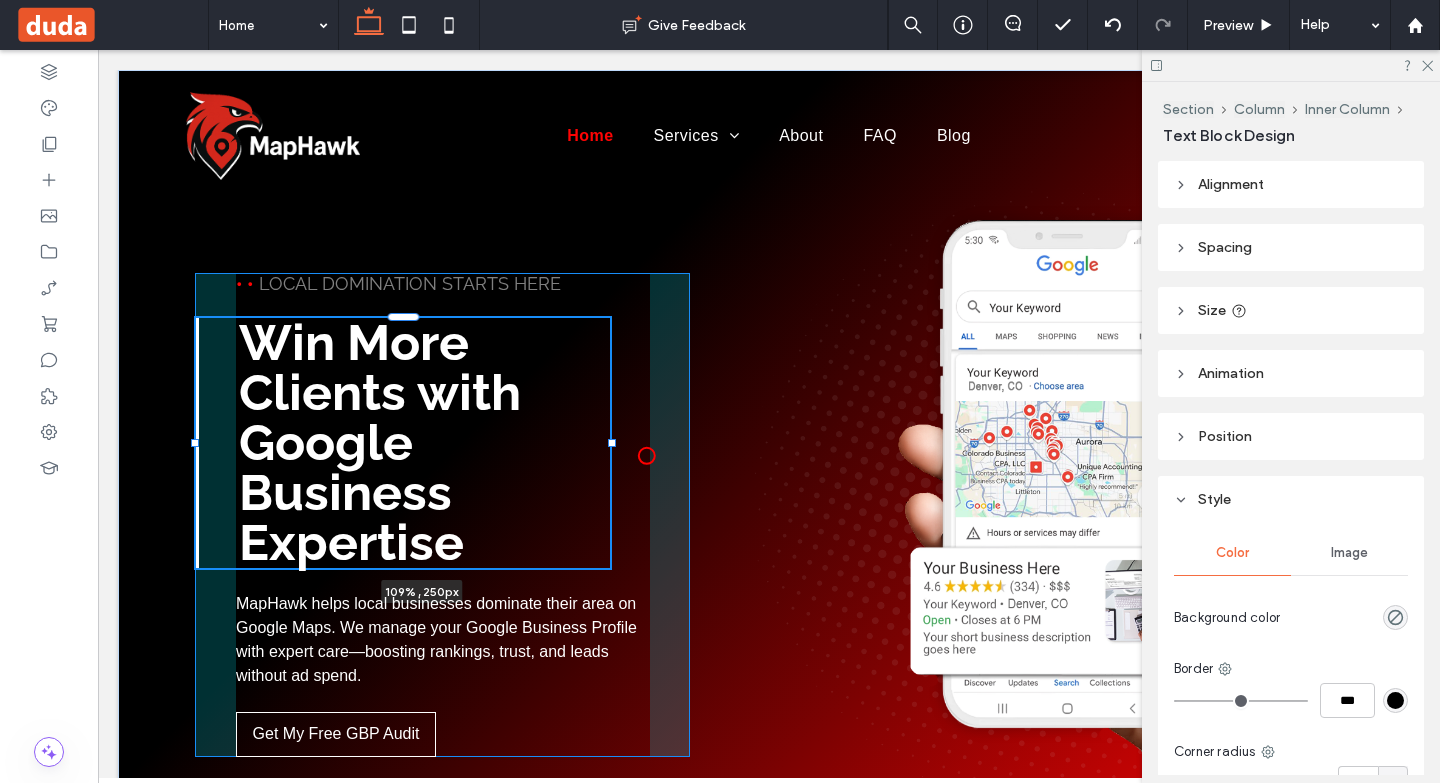 click on "• •
Local Domination Starts Here
Win More Clients with Google Business Expertise
109% , 250px
MapHawk helps local businesses dominate their area on Google Maps. We manage your Google Business Profile with expert care—boosting rankings, trust, and leads without ad spend.
Get My Free GBP Audit" at bounding box center [769, 439] 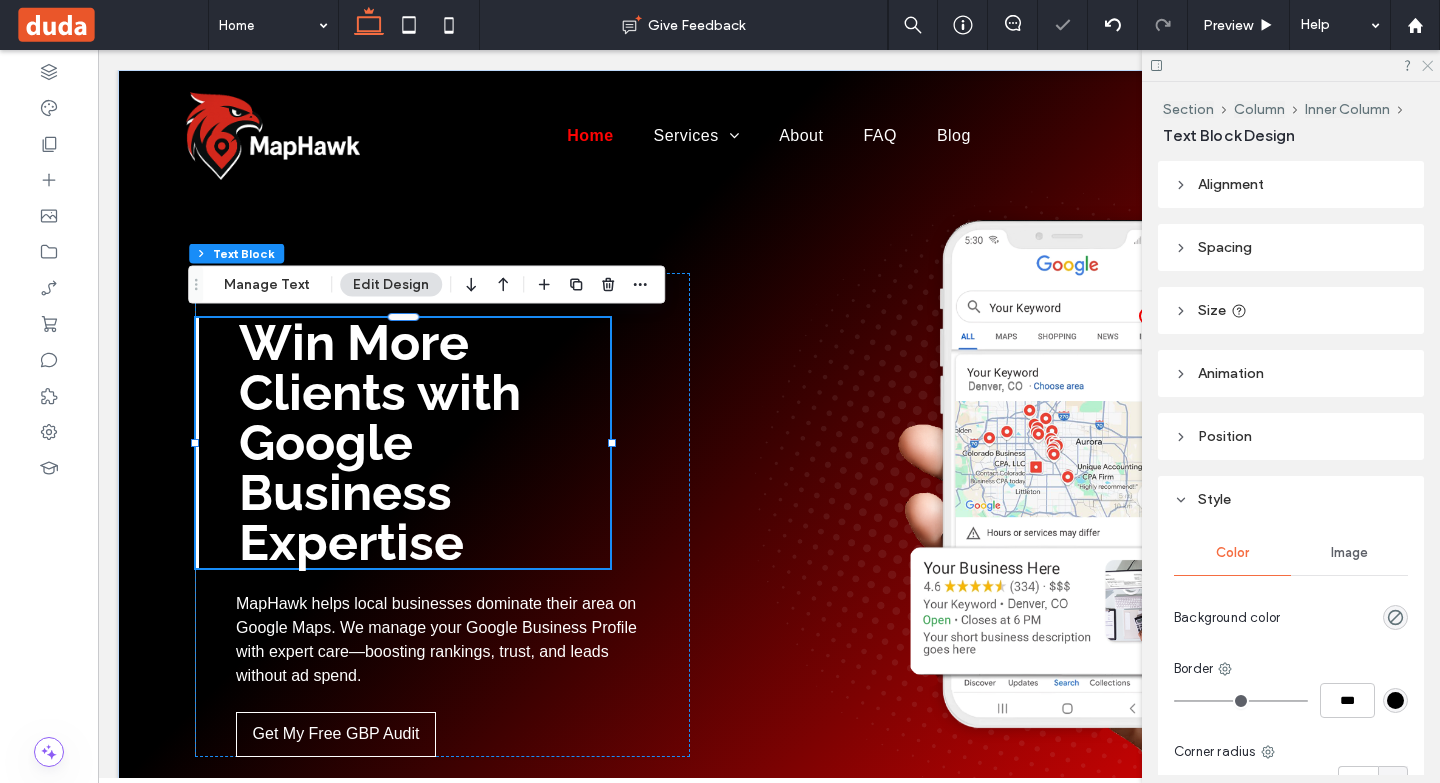 click 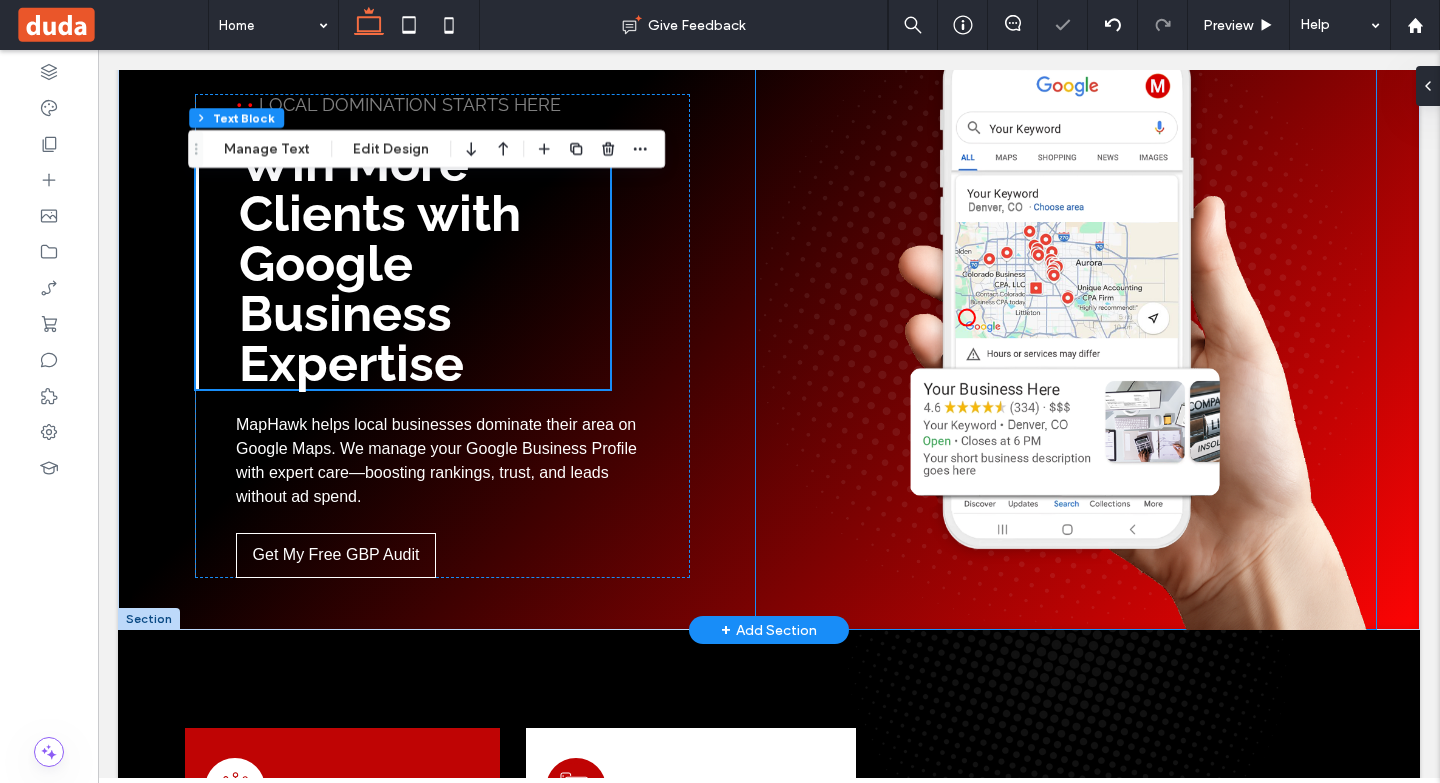 scroll, scrollTop: 200, scrollLeft: 0, axis: vertical 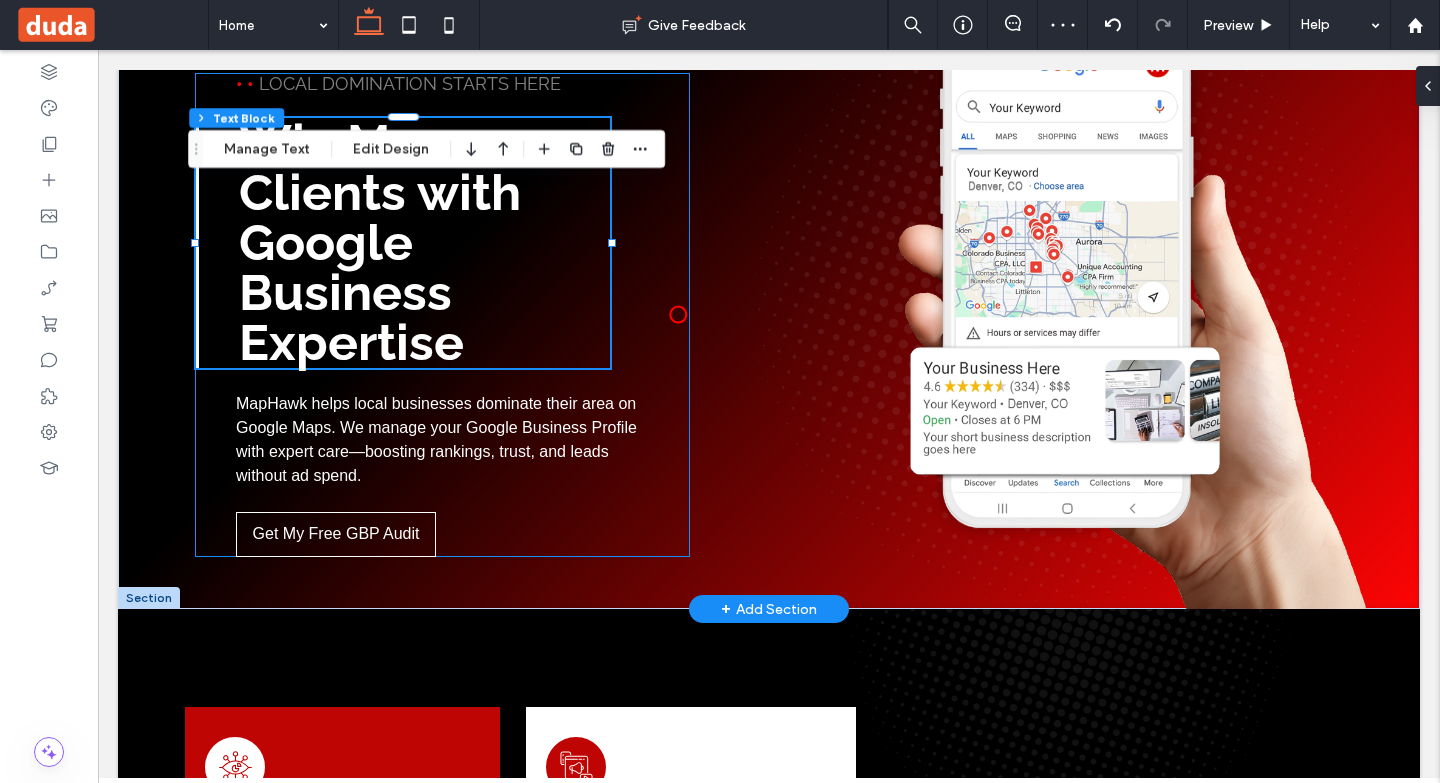 click on "• •
Local Domination Starts Here
Win More Clients with Google Business Expertise
109% , 250px
MapHawk helps local businesses dominate their area on Google Maps. We manage your Google Business Profile with expert care—boosting rankings, trust, and leads without ad spend.
Get My Free GBP Audit" at bounding box center (442, 315) 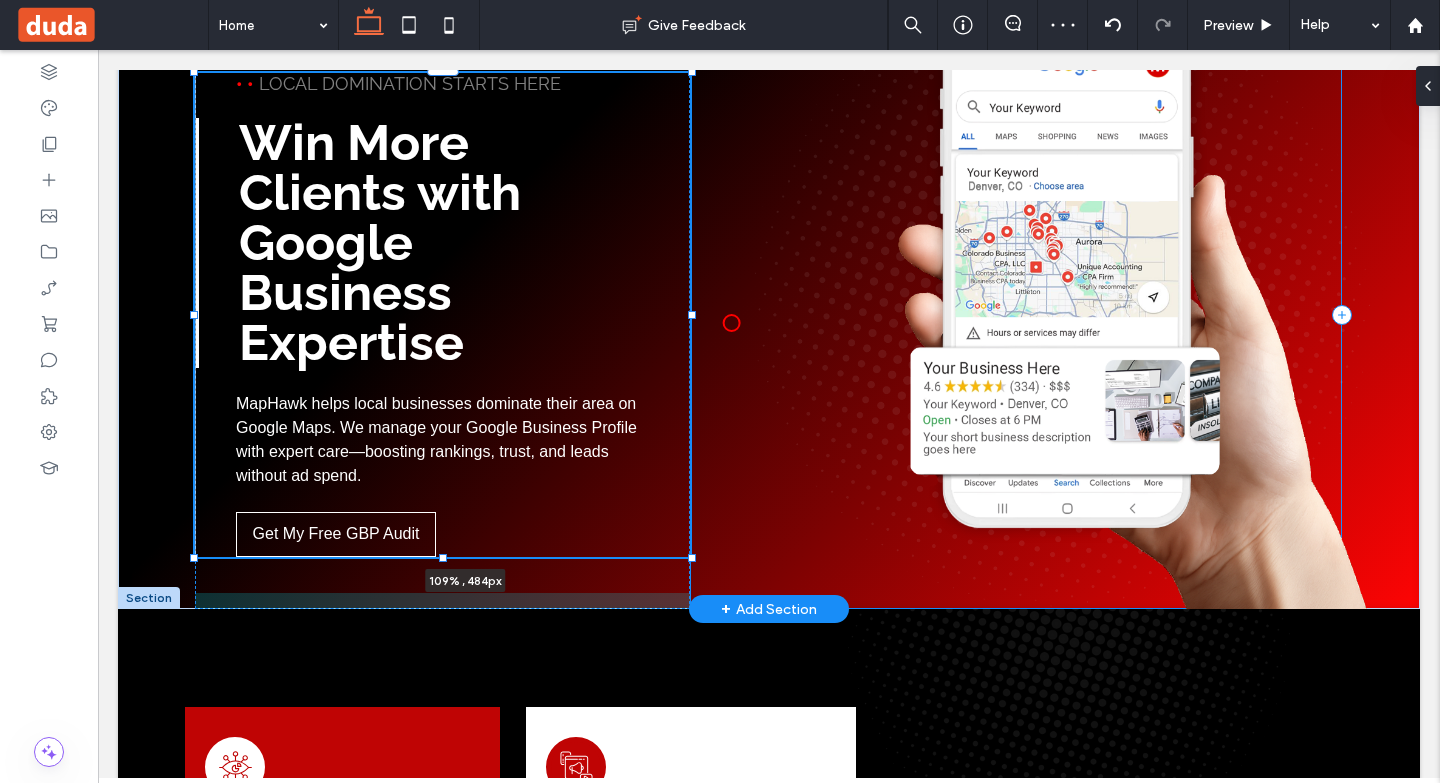drag, startPoint x: 682, startPoint y: 313, endPoint x: 725, endPoint y: 314, distance: 43.011627 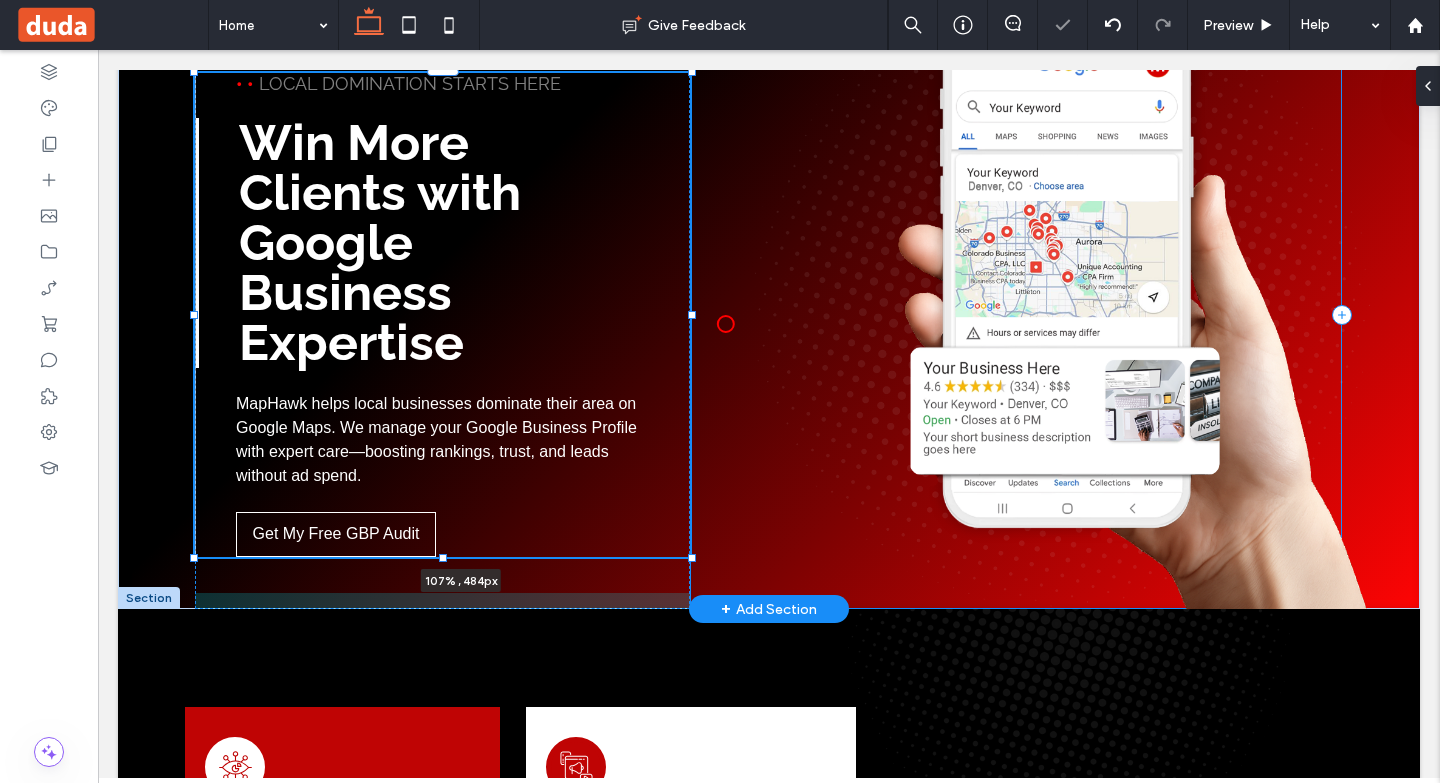 drag, startPoint x: 684, startPoint y: 314, endPoint x: 718, endPoint y: 315, distance: 34.0147 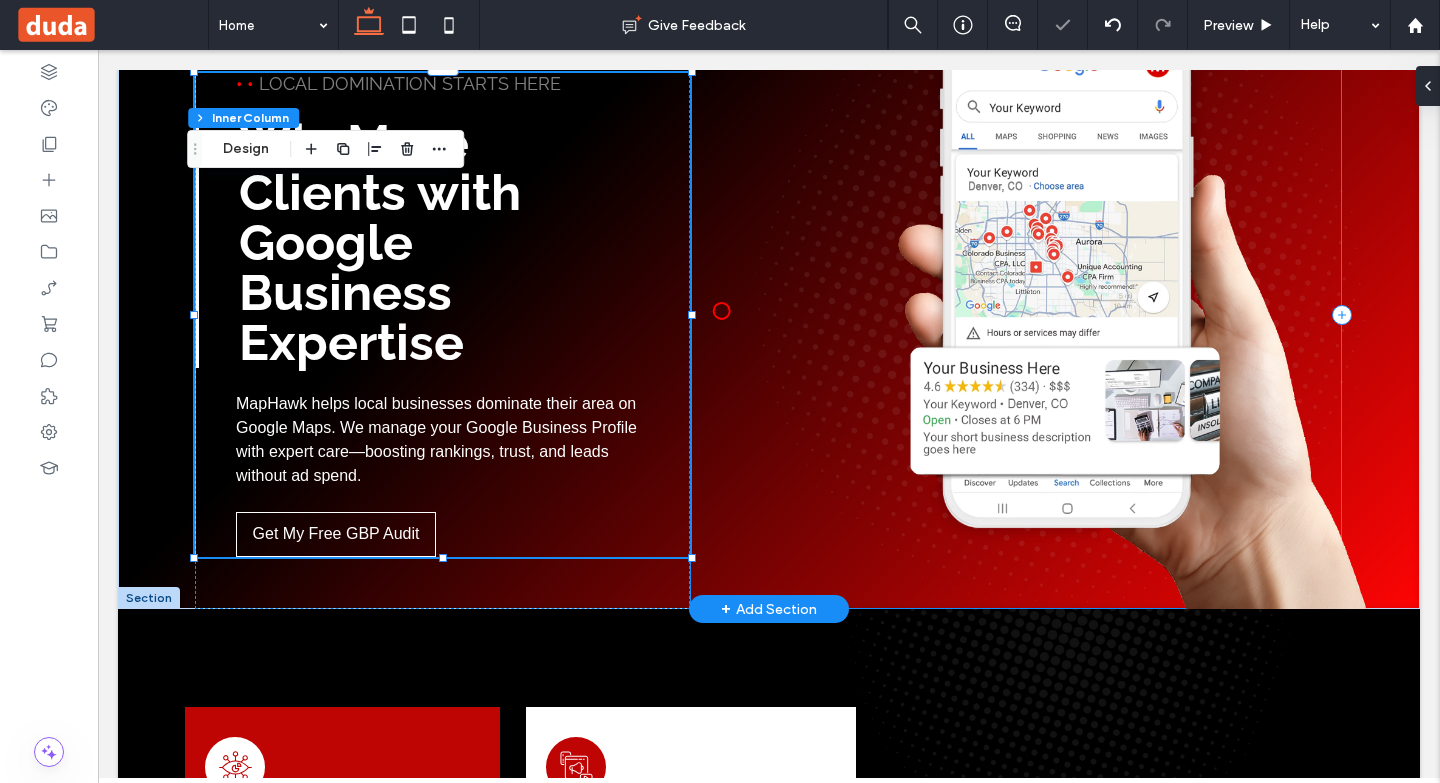 click at bounding box center [1015, 314] 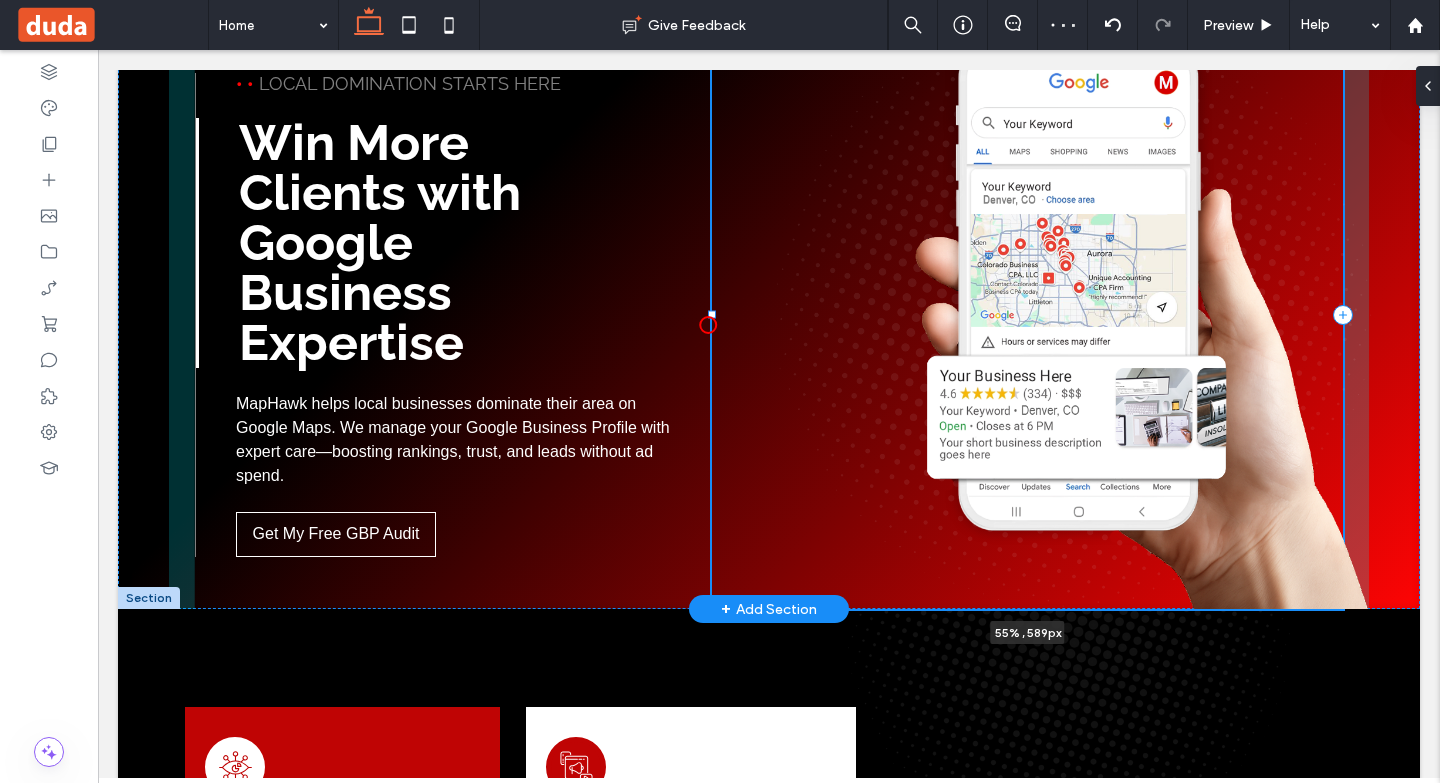drag, startPoint x: 679, startPoint y: 316, endPoint x: 700, endPoint y: 316, distance: 21 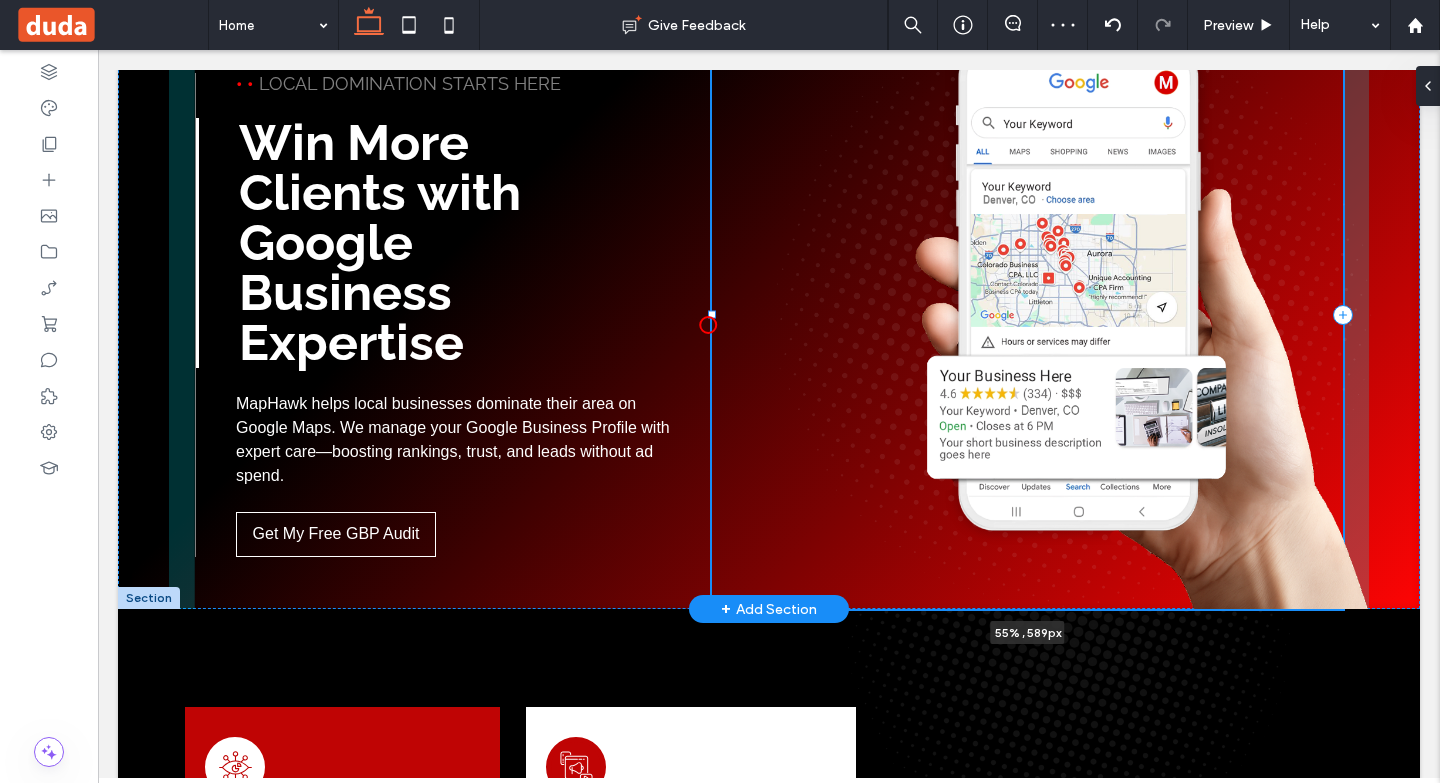 click on "• •
Local Domination Starts Here
Win More Clients with Google Business Expertise
MapHawk helps local businesses dominate their area on Google Maps. We manage your Google Business Profile with expert care—boosting rankings, trust, and leads without ad spend.
Get My Free GBP Audit
55% , 589px" at bounding box center (769, 239) 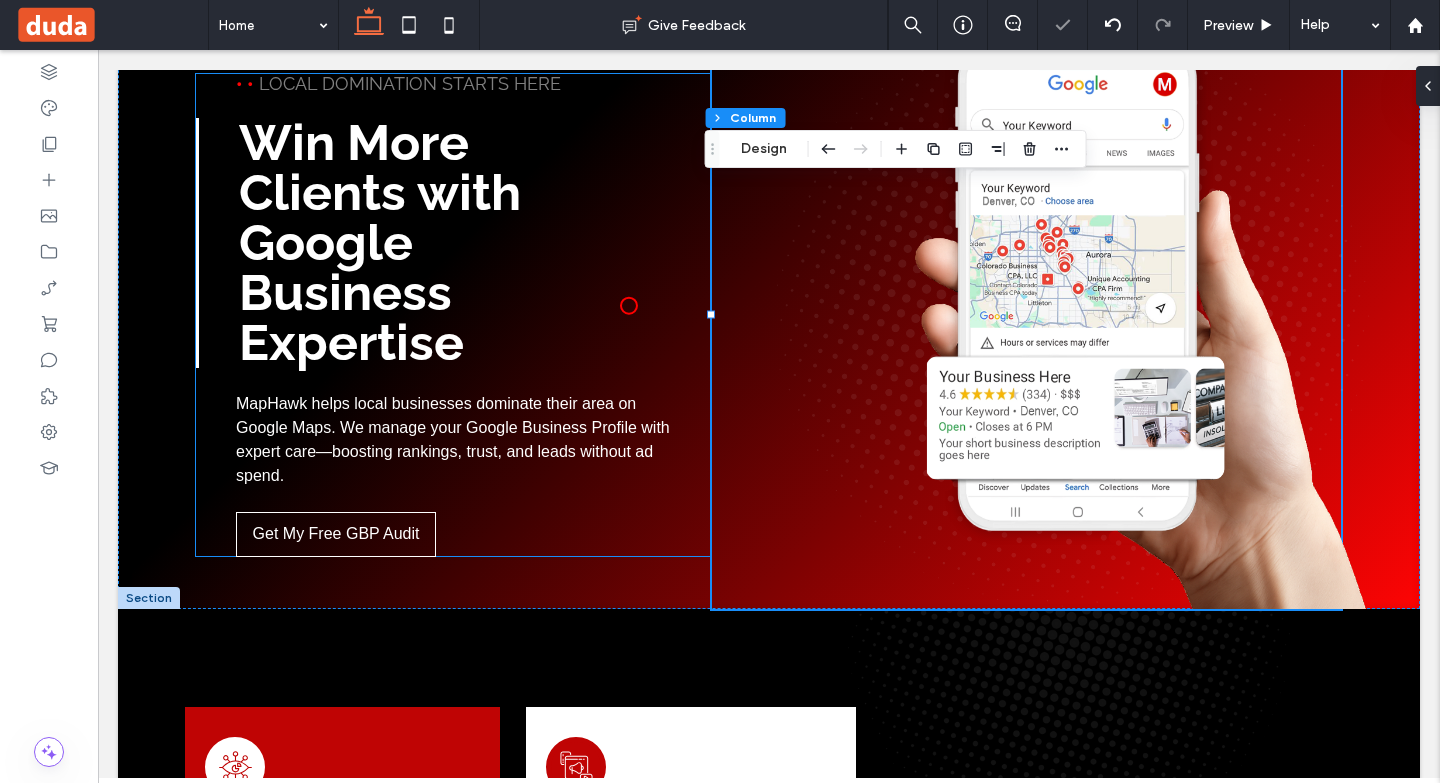 click on "Win More Clients with Google Business Expertise" at bounding box center [435, 243] 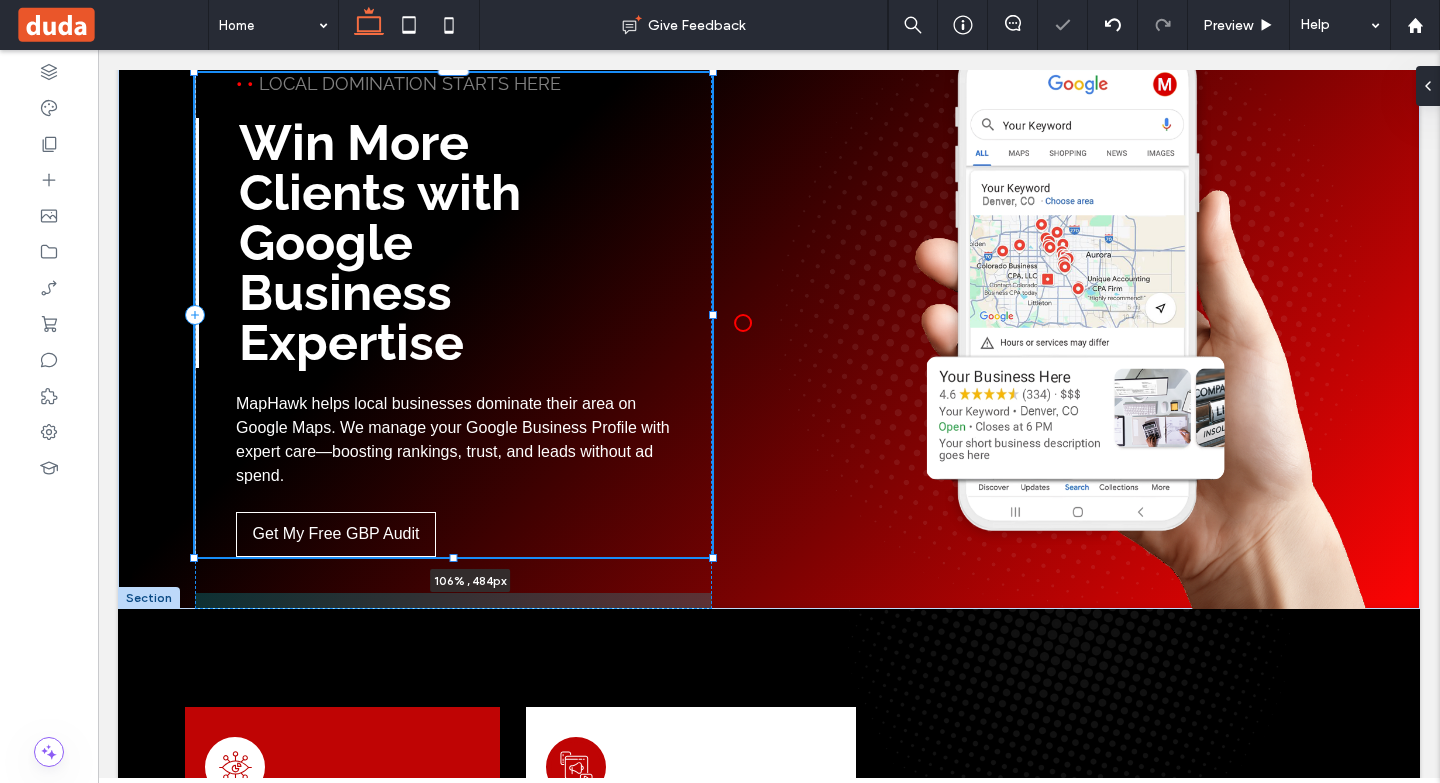drag, startPoint x: 705, startPoint y: 314, endPoint x: 736, endPoint y: 314, distance: 31 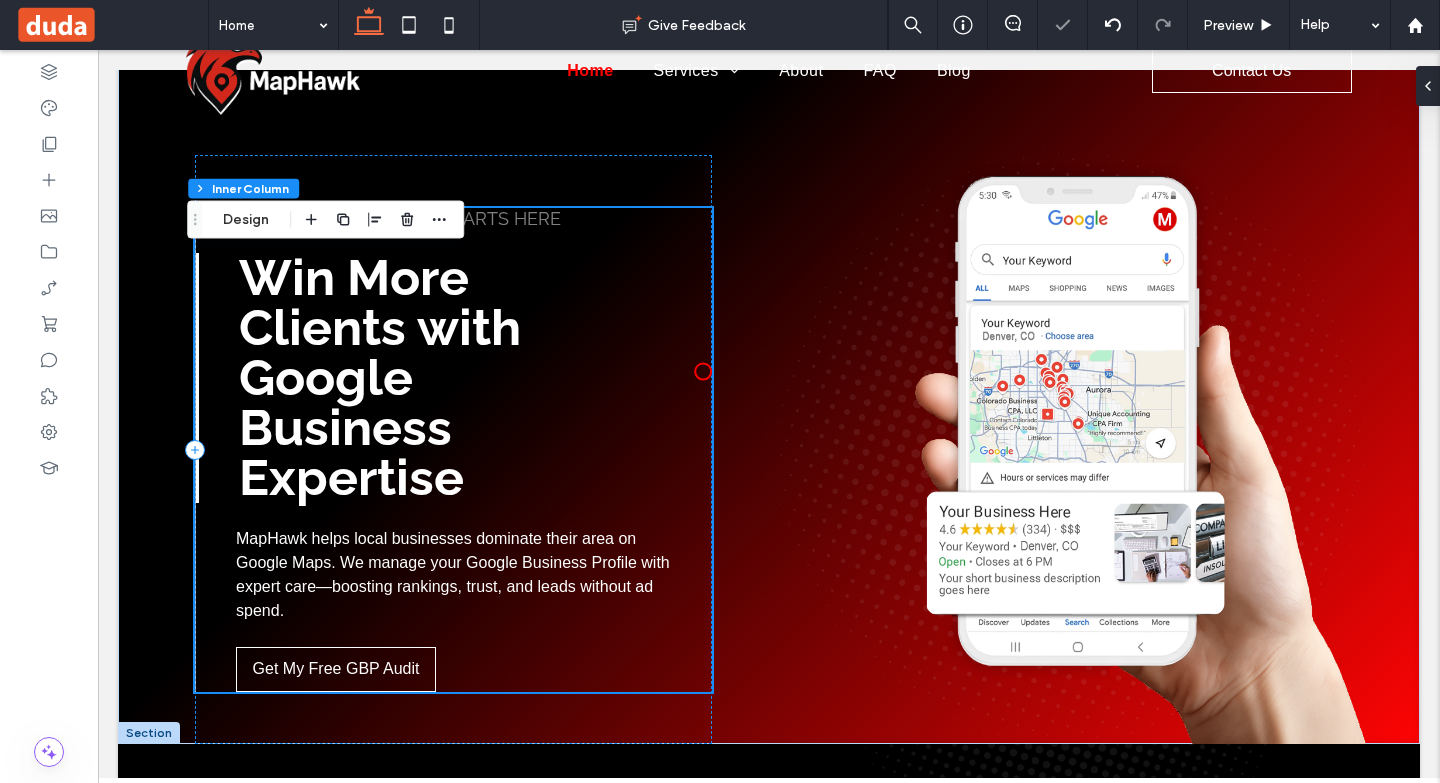 scroll, scrollTop: 0, scrollLeft: 0, axis: both 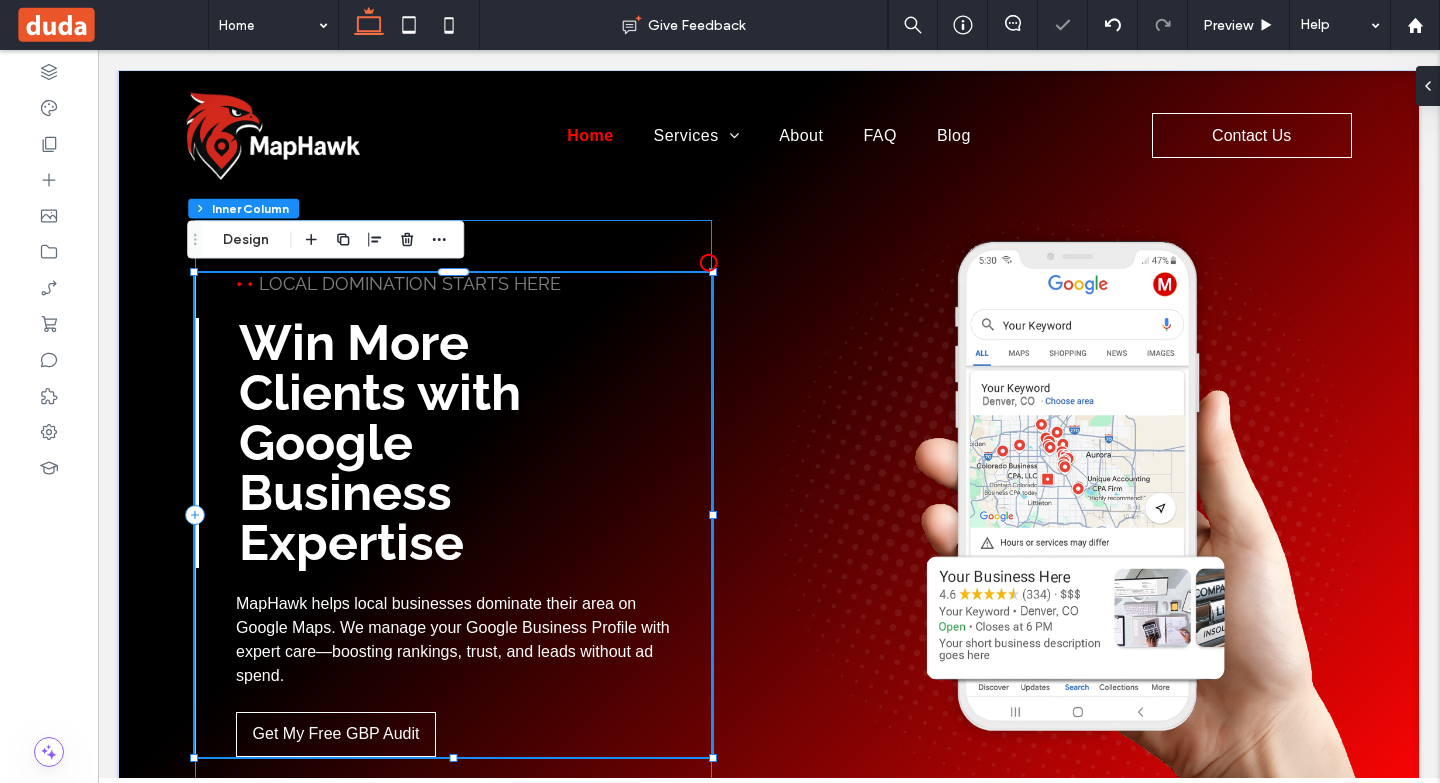 click on "• •
Local Domination Starts Here
Win More Clients with Google Business Expertise
MapHawk helps local businesses dominate their area on Google Maps. We manage your Google Business Profile with expert care—boosting rankings, trust, and leads without ad spend.
Get My Free GBP Audit
106% , 484px" at bounding box center [453, 514] 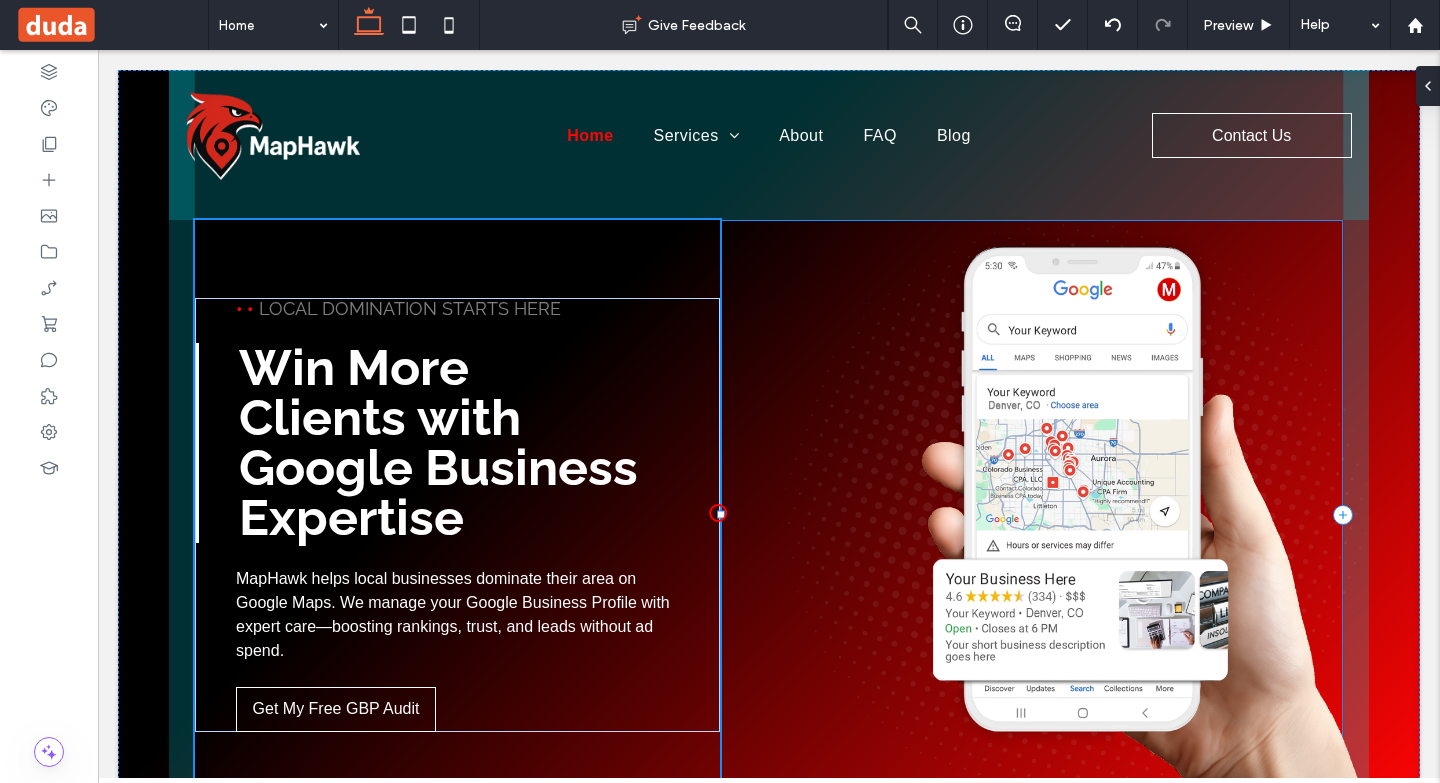 drag, startPoint x: 711, startPoint y: 514, endPoint x: 710, endPoint y: 504, distance: 10.049875 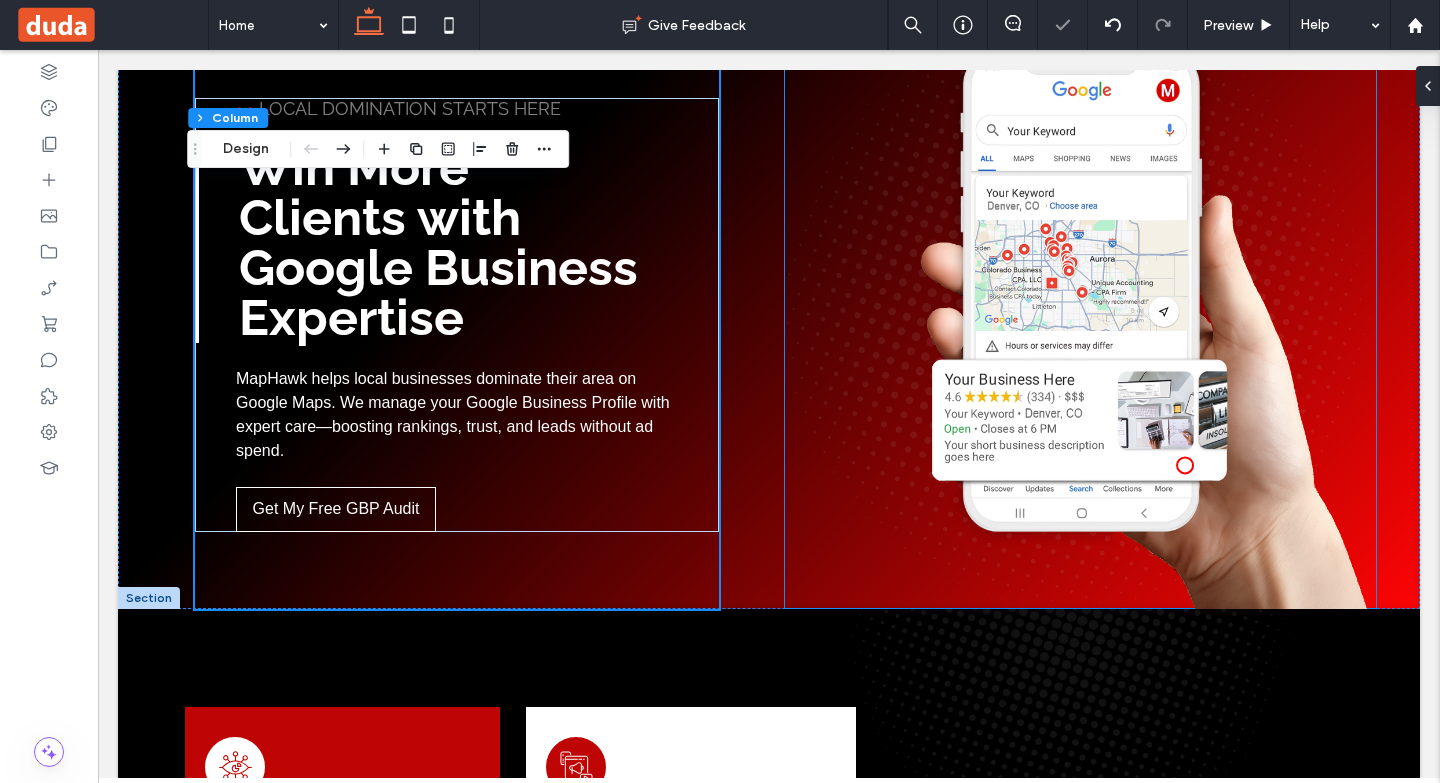 scroll, scrollTop: 100, scrollLeft: 0, axis: vertical 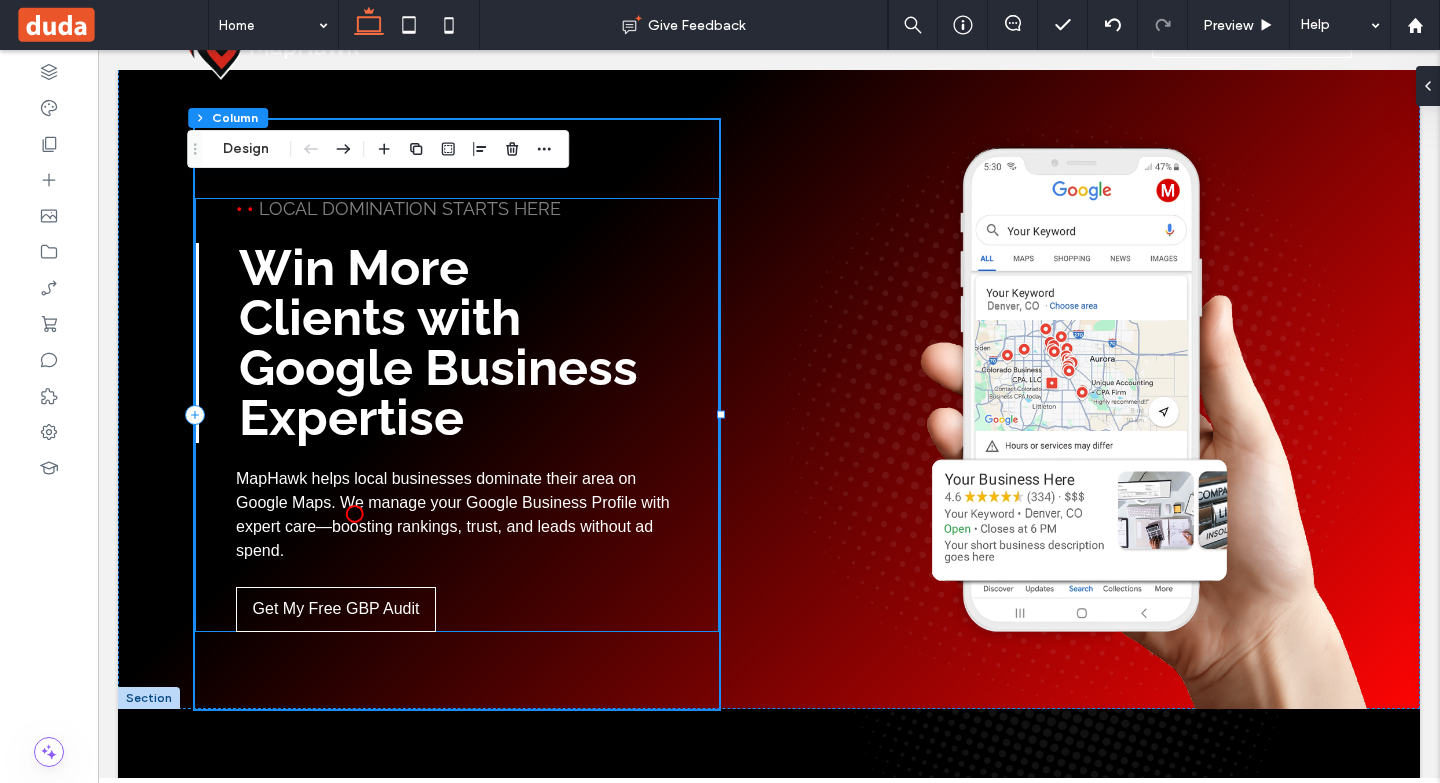 click on "MapHawk helps local businesses dominate their area on Google Maps. We manage your Google Business Profile with expert care—boosting rankings, trust, and leads without ad spend." at bounding box center (453, 514) 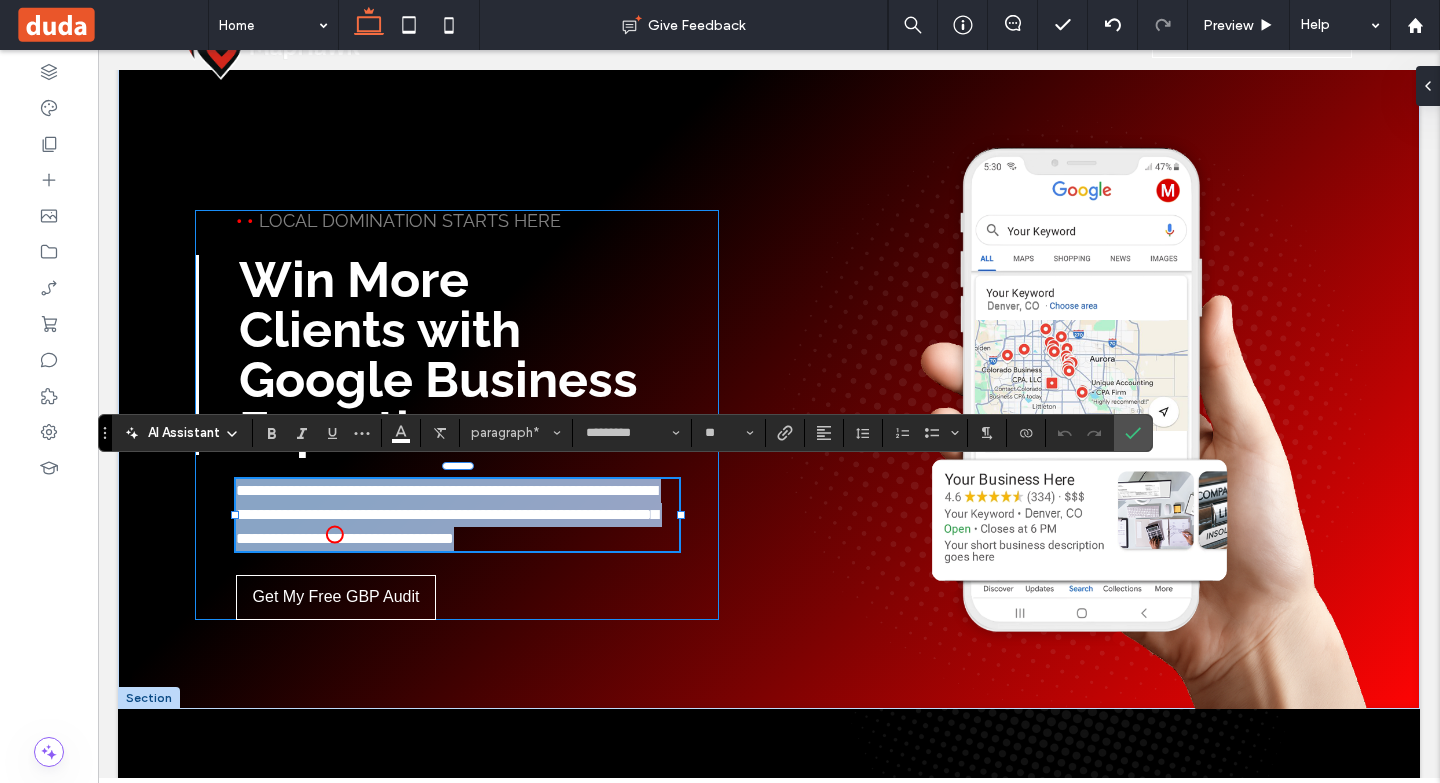 click on "**********" at bounding box center (457, 515) 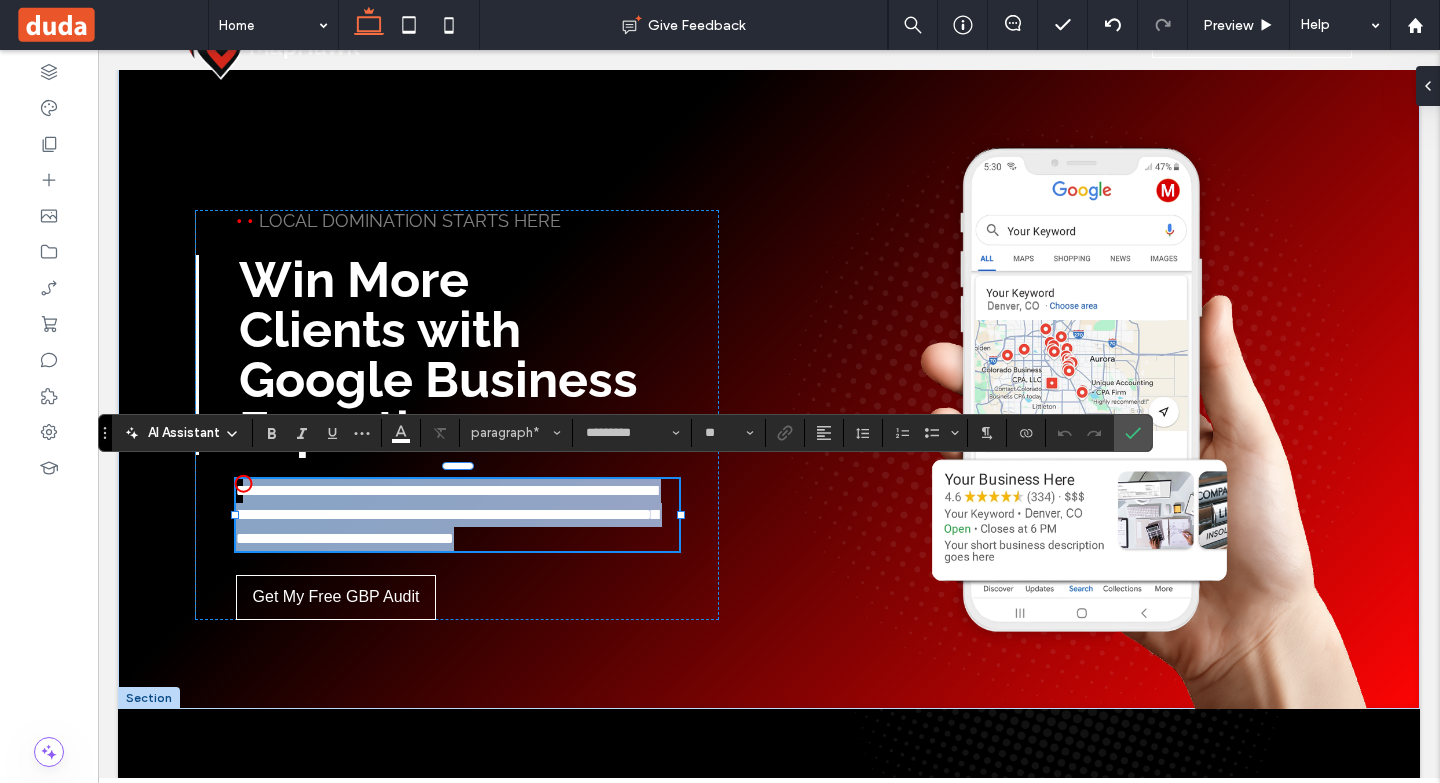 click on "**********" at bounding box center [447, 514] 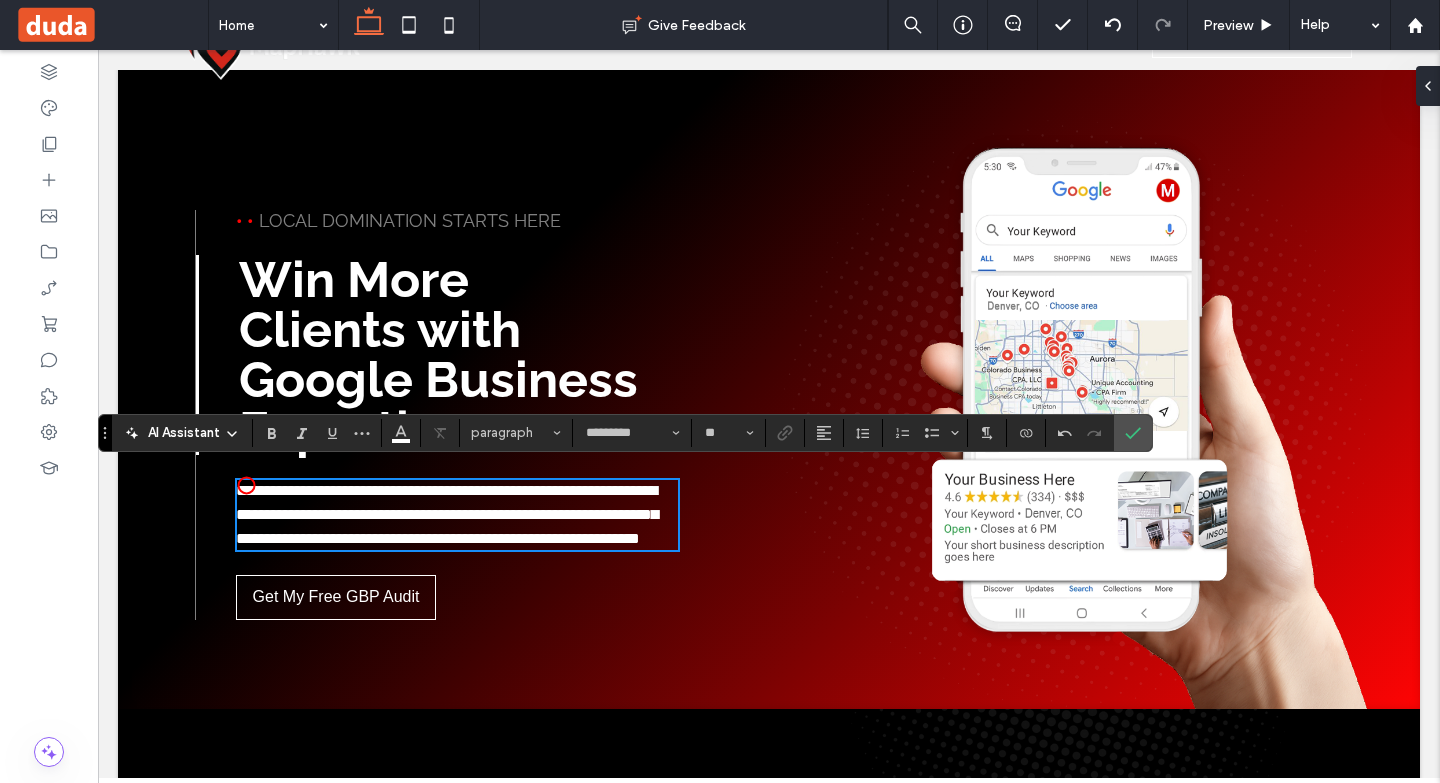scroll, scrollTop: 0, scrollLeft: 0, axis: both 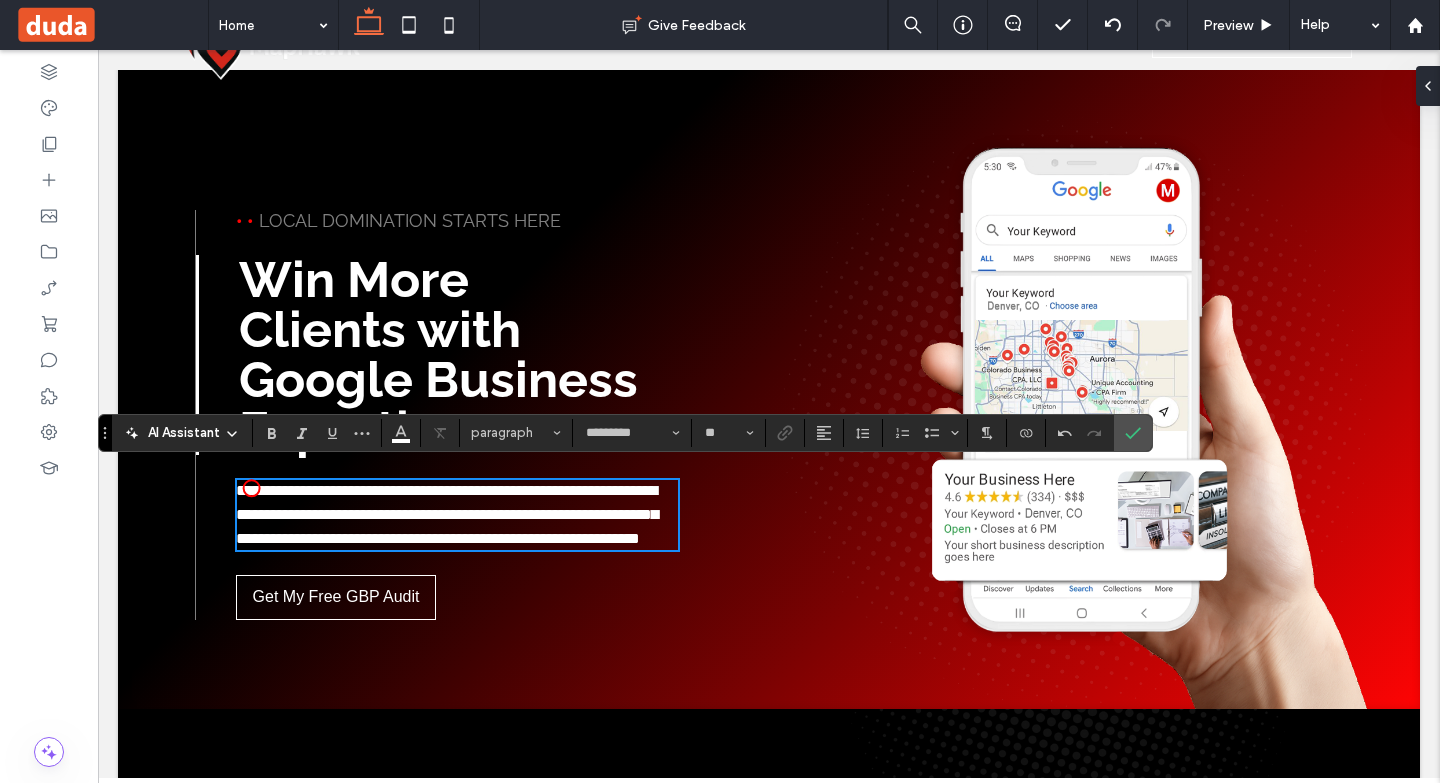 click on "**********" at bounding box center (447, 514) 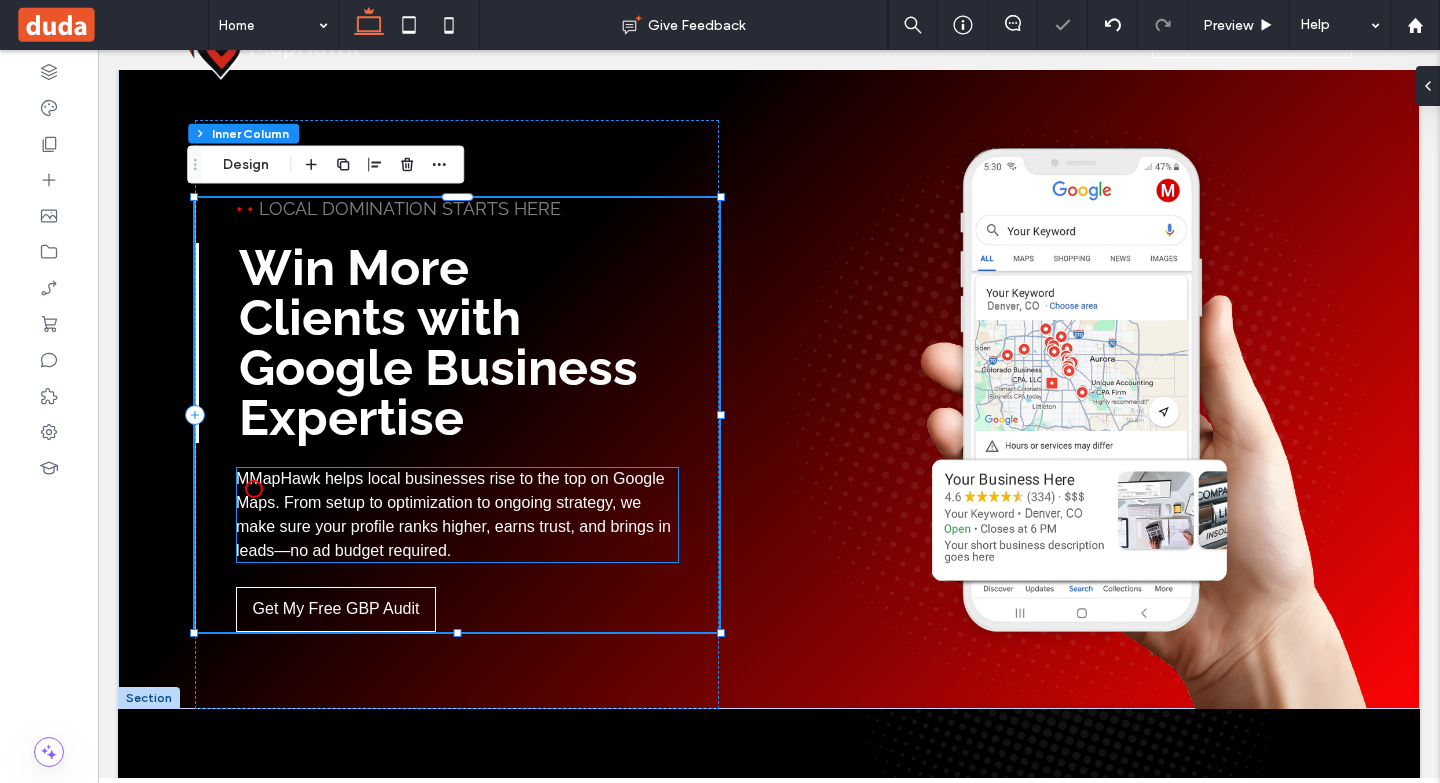 click on "MMapHawk helps local businesses rise to the top on Google Maps. From setup to optimization to ongoing strategy, we make sure your profile ranks higher, earns trust, and brings in leads—no ad budget required." at bounding box center (453, 514) 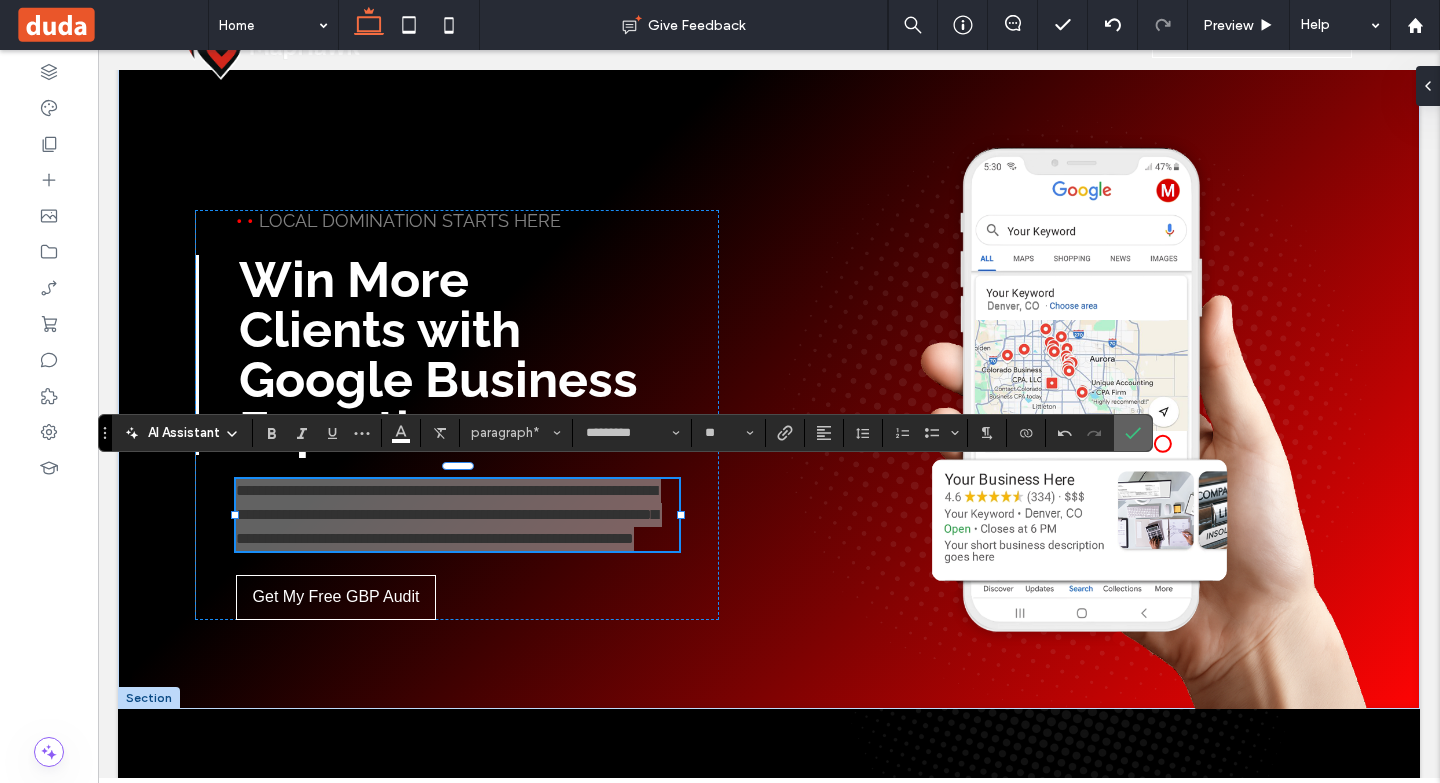 click 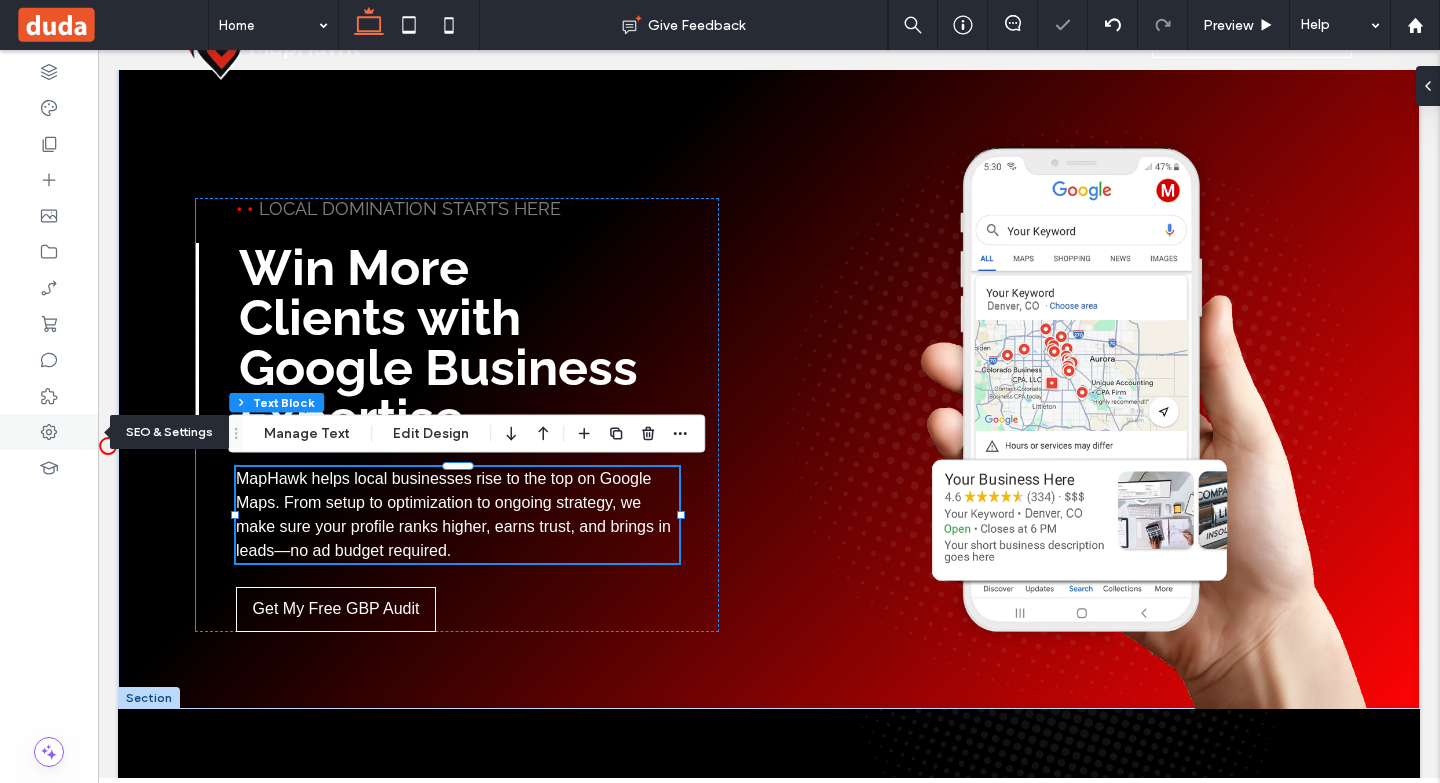 click at bounding box center [49, 432] 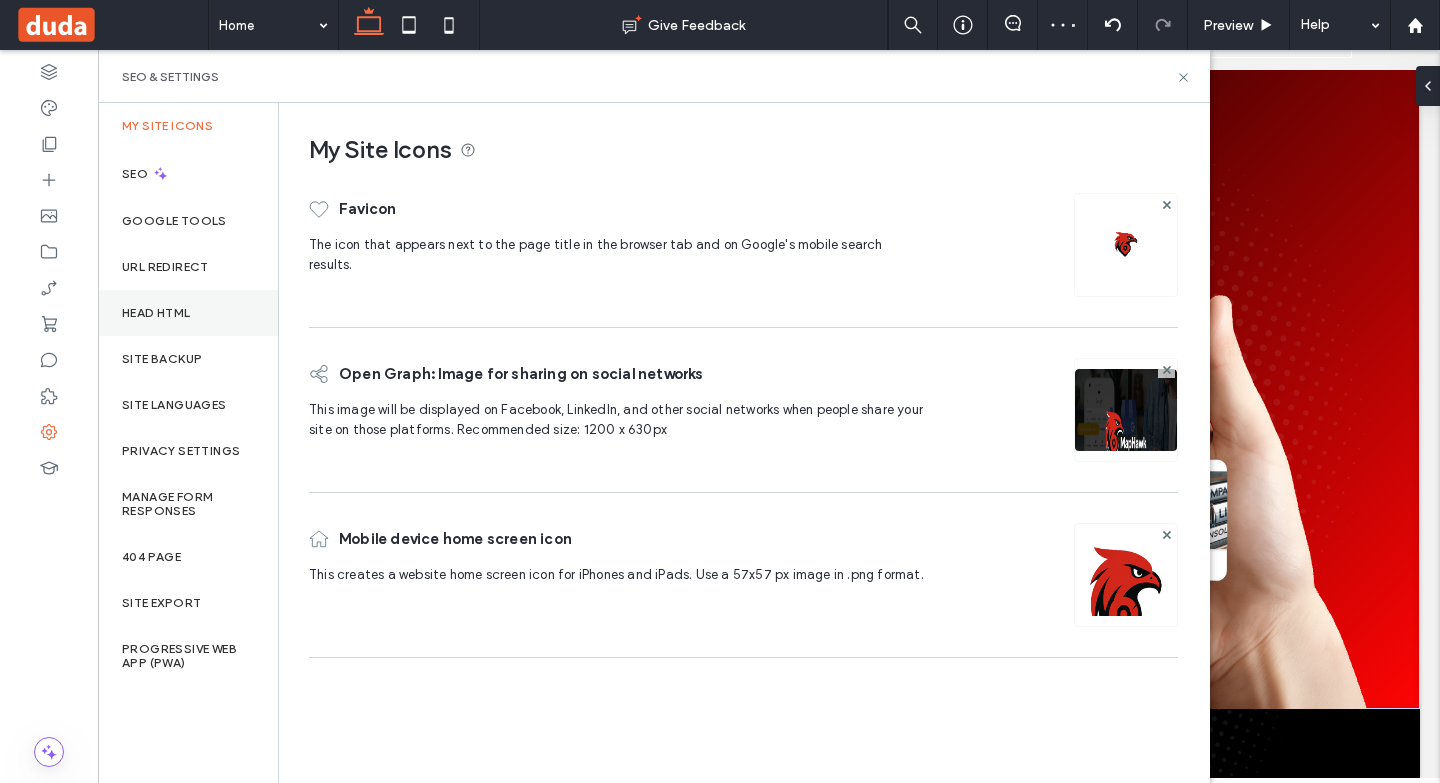 click on "Head HTML" at bounding box center (156, 313) 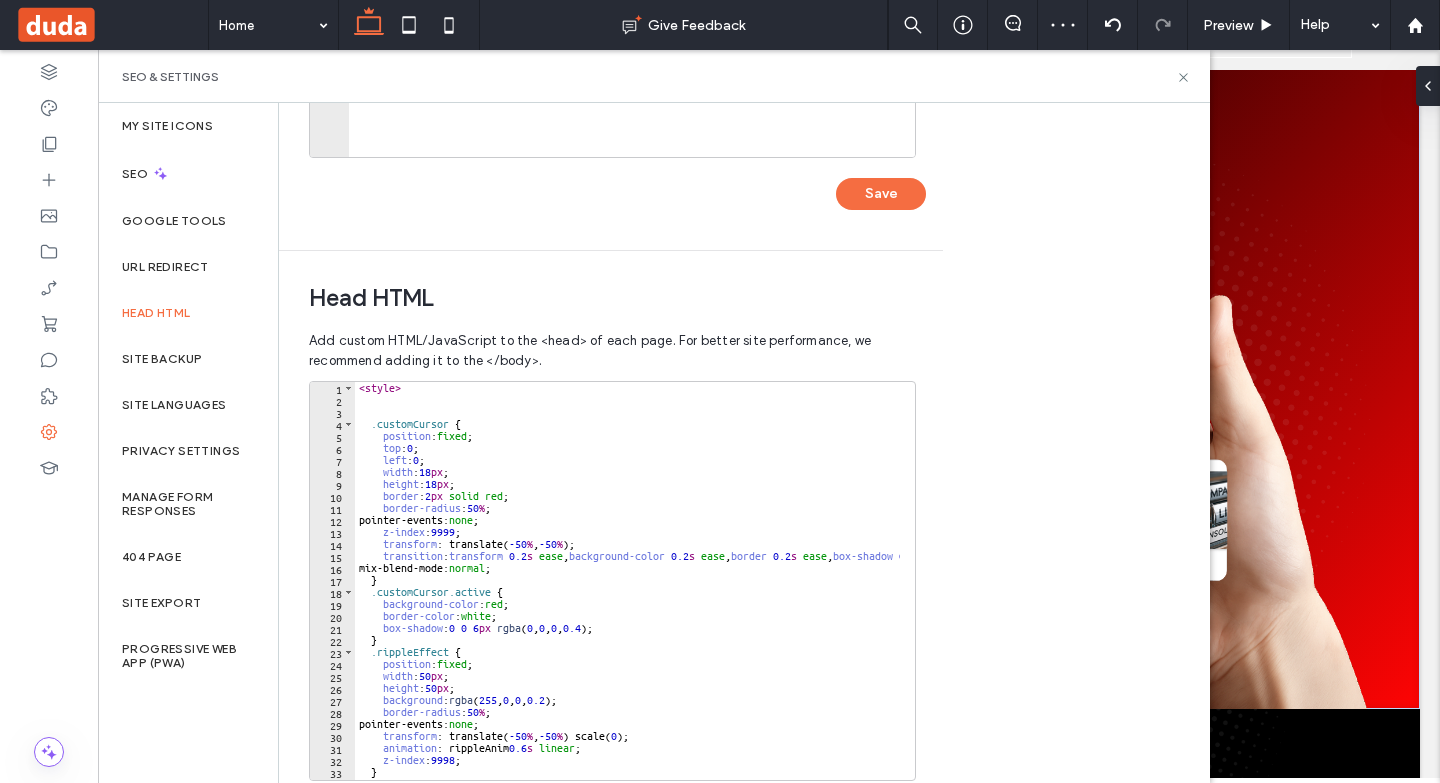 scroll, scrollTop: 587, scrollLeft: 0, axis: vertical 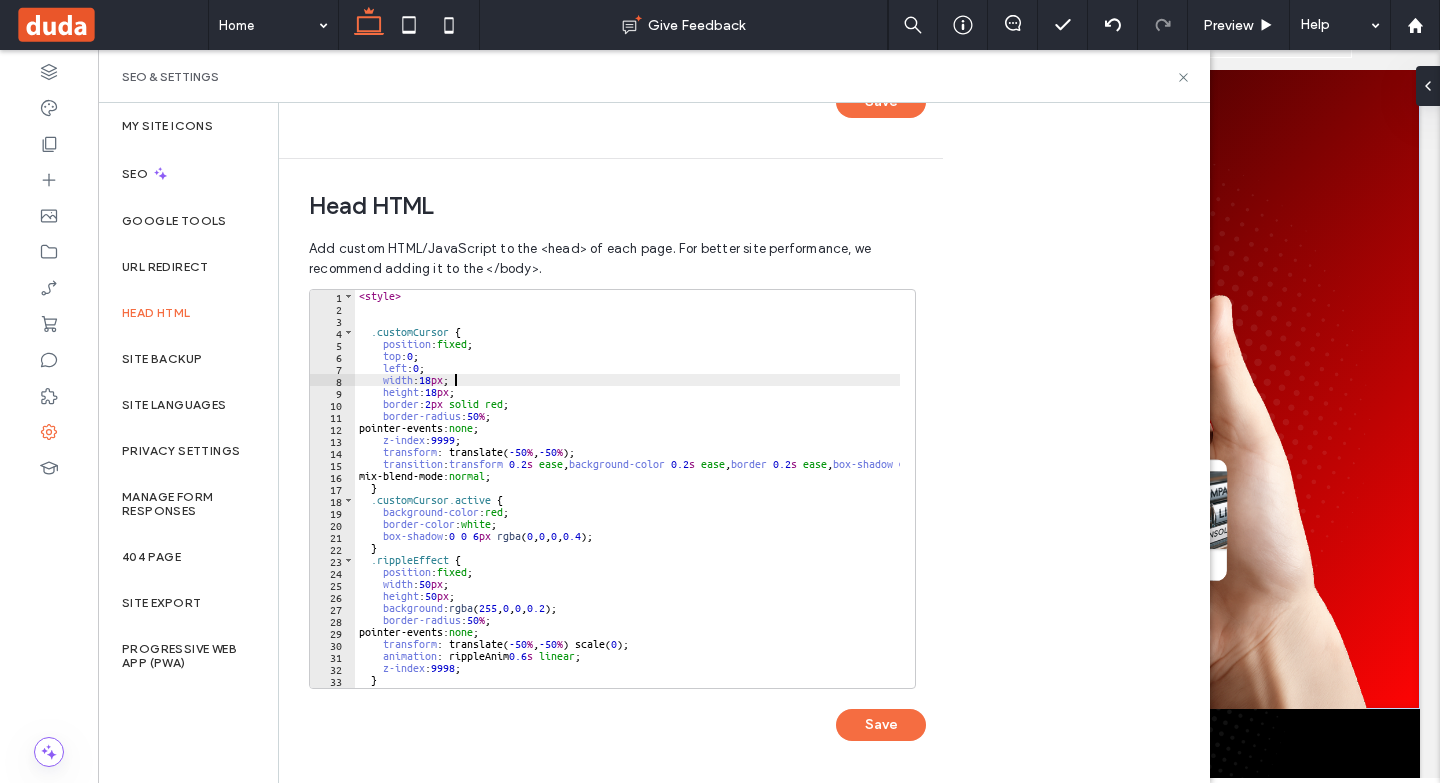 click on "< style >              .customCursor   {      position :  fixed ;      top :  0 ;      left :  0 ;      width :  18 px ;      height :  18 px ;      border :  2 px   solid   red ;      border-radius :  50 % ;     pointer-events:  none ;      z-index :  9999 ;      transform : translate( -50 % ,  -50 % );      transition :  transform   0.2 s   ease ,  background-color   0.2 s   ease ,  border   0.2 s   ease ,  box-shadow   0.2 s   ease ;     mix-blend-mode:  normal ;    }    .customCursor.active   {      background-color :  red ;      border-color :  white ;      box-shadow :  0   0   6 px   rgba ( 0 ,  0 ,  0 ,  0.4 );    }    .rippleEffect   {      position :  fixed ;      width :  50 px ;      height :  50 px ;      background :  rgba ( 255 ,  0 ,  0 ,  0.2 );      border-radius :  50 % ;     pointer-events:  none ;      transform : translate( -50 % ,  -50 % ) scale( 0 );      animation : rippleAnim  0.6 s   linear ;      z-index :  9998 ;    }" at bounding box center [671, 493] 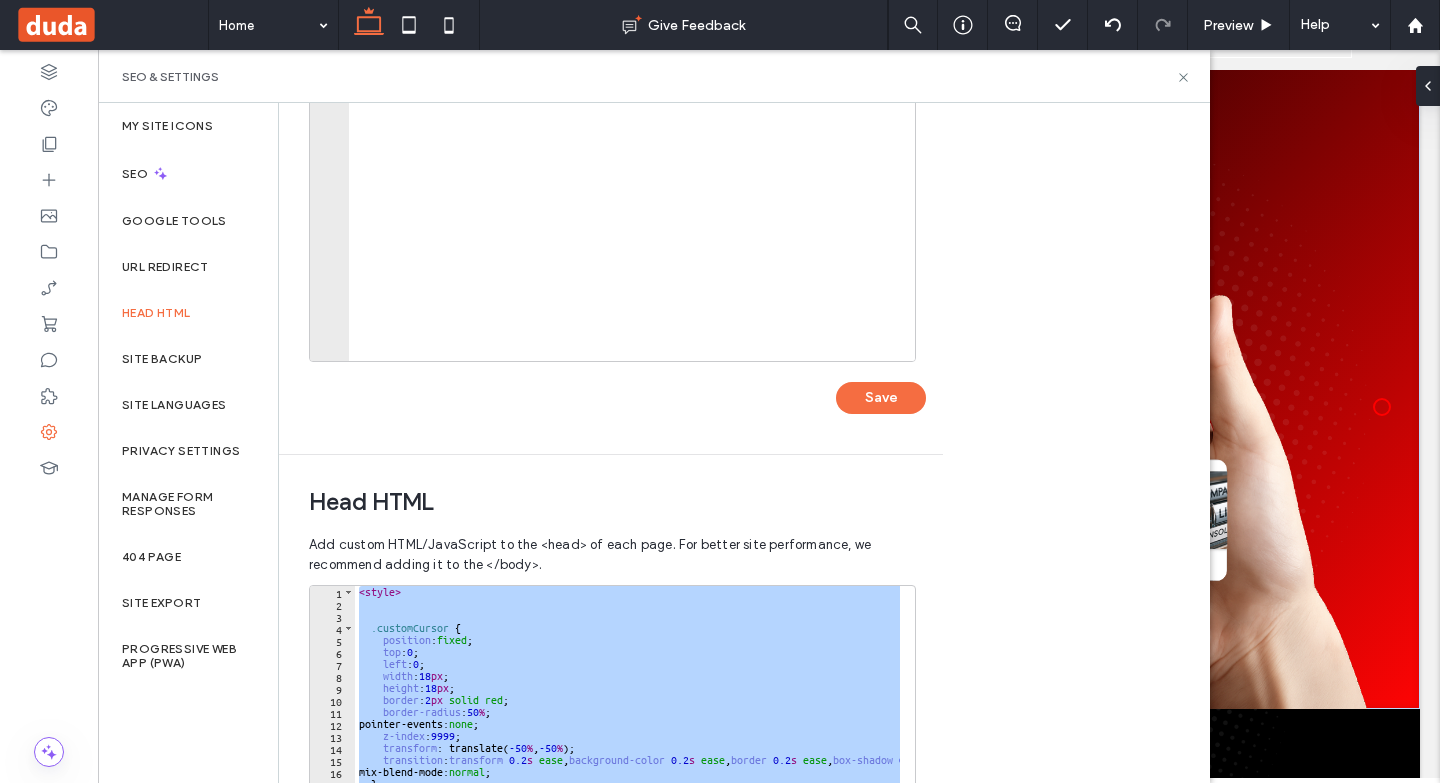 scroll, scrollTop: 587, scrollLeft: 0, axis: vertical 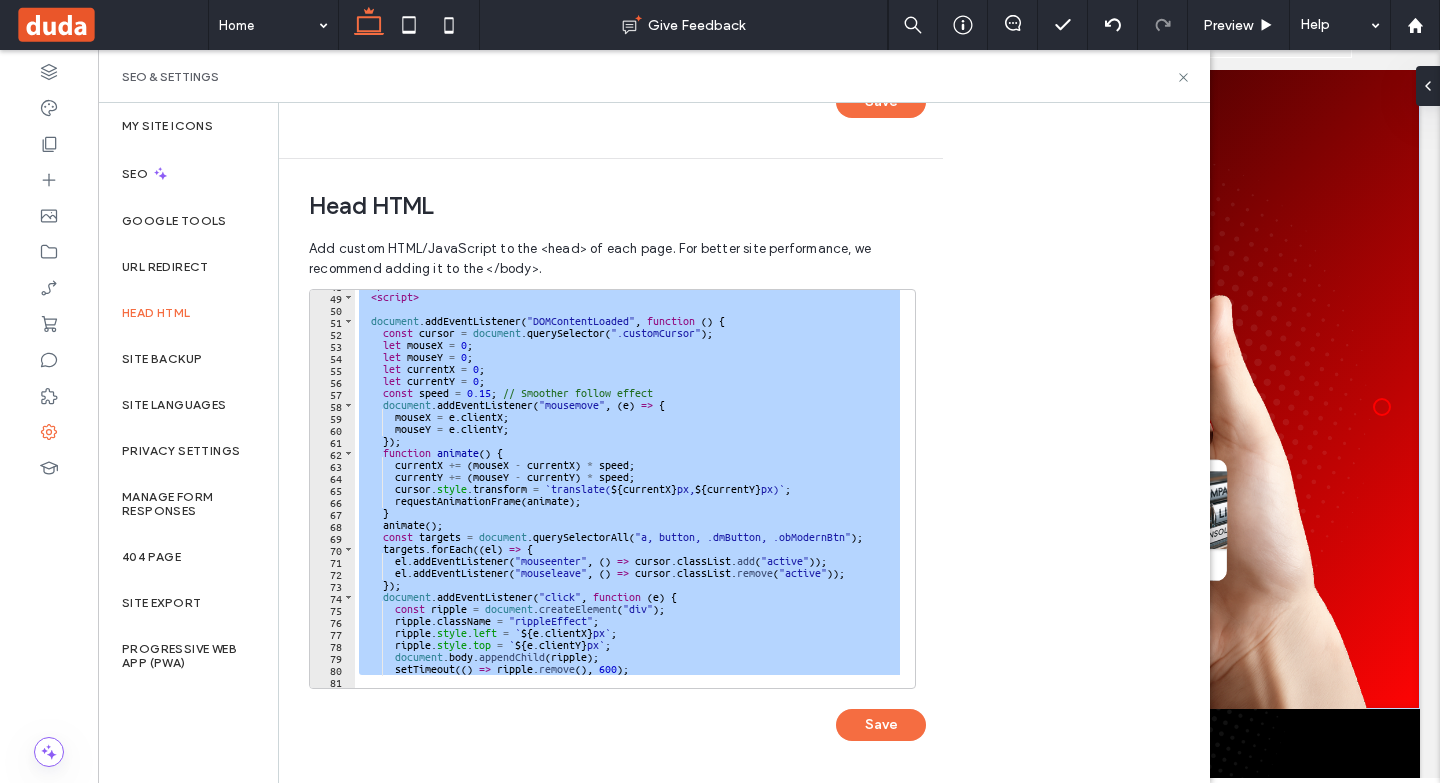 click on "Body end HTML Enter your own custom HTML/​JavaScript to be added just before the closing tag of the <body> element of each page of the site. It is recommended to use this to add custom scripts versus the head section for performance reasons.
1     XXXXXXXXXXXXXXXXXXXXXXXXXXXXXXXXXXXXXXXXXXXXXXXXXXXXXXXXXXXXXXXXXXXXXXXXXXXXXXXXXXXXXXXXXXXXXXXXXXXXXXXXXXXXXXXXXXXXXXXXXXXXXXXXXXXXXXXXXXXXXXXXXXXXXXXXXXXXXXXXXXXXXXXXXXXXXXXXXXXXXXXXXXXXXXXXXXXXXXXXXXXXXXXXXXXXXXXXXXXXXXXXXXXXXXXXXXXXXXXXXXXXXXXXXXXXXXXXXXXXXXXXXXXXXXXXXXXXXXXXXXXXXXXXXXXXXXXXXXXXXXXXXXXXXXXXXXXXXXXXXXXXXXXXXXXXXXXXXXXXXXXXXXXXXXXXXXXXXXXXXXXXXXXXXXXXXXXXXXXXXXXXXXXXXXXXXXXXXXXXXXXXXXXXXXXXXXXXXXXXXXXXXXXXXXXXXXXXXXXXXXXXXXXXXXXXXXXXXXXXXXXXXXXXXXXXXXXXXXXXXXXXXXXXXXXXXXXXXXXXXXXXXXXXXXXX Save Head HTML Add custom HTML/JavaScript to the <head> of each page. For better site performance, we recommend adding it to the </body>.  *********" at bounding box center (744, 443) 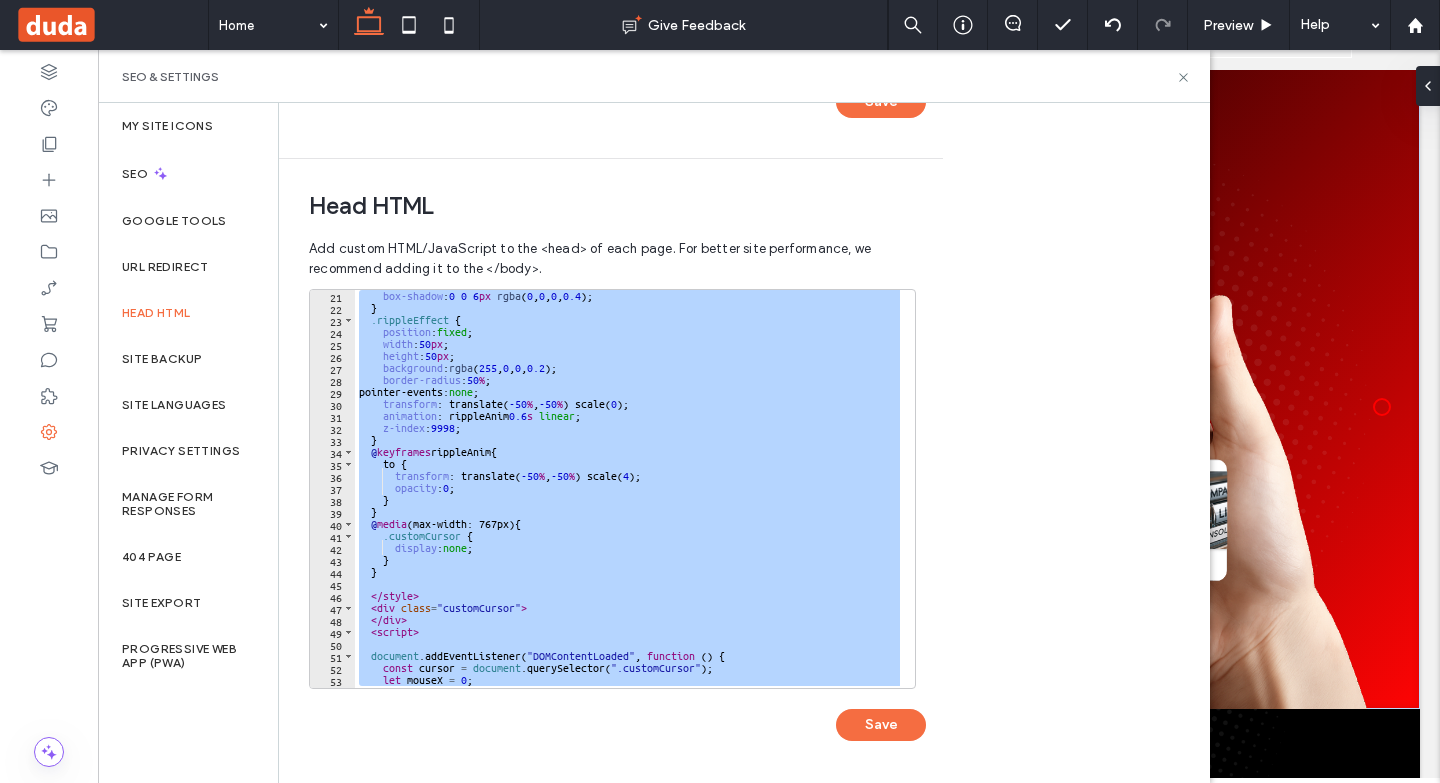 click on "box-shadow :  0   0   6 px   rgba ( 0 ,  0 ,  0 ,  0.4 );    }    .rippleEffect   {      position :  fixed ;      width :  50 px ;      height :  50 px ;      background :  rgba ( 255 ,  0 ,  0 ,  0.2 );      border-radius :  50 % ;     pointer-events:  none ;      transform : translate( -50 % ,  -50 % ) scale( 0 );      animation : rippleAnim  0.6 s   linear ;      z-index :  9998 ;    }    @ keyframes  rippleAnim  {      to   {         transform : translate( -50 % ,  -50 % ) scale( 4 );         opacity :  0 ;      }    }    @ media  (max-width: 767px)  {      .customCursor   {         display :  none ;      }    }       </ style >    < div   class = "customCursor" >    </ div >    < script >    document . addEventListener ( "DOMContentLoaded" ,   function   ( )   {      const   cursor   =   document . querySelector ( ".customCursor" ) ;      let   mouseX   =   0 ;" at bounding box center [627, 489] 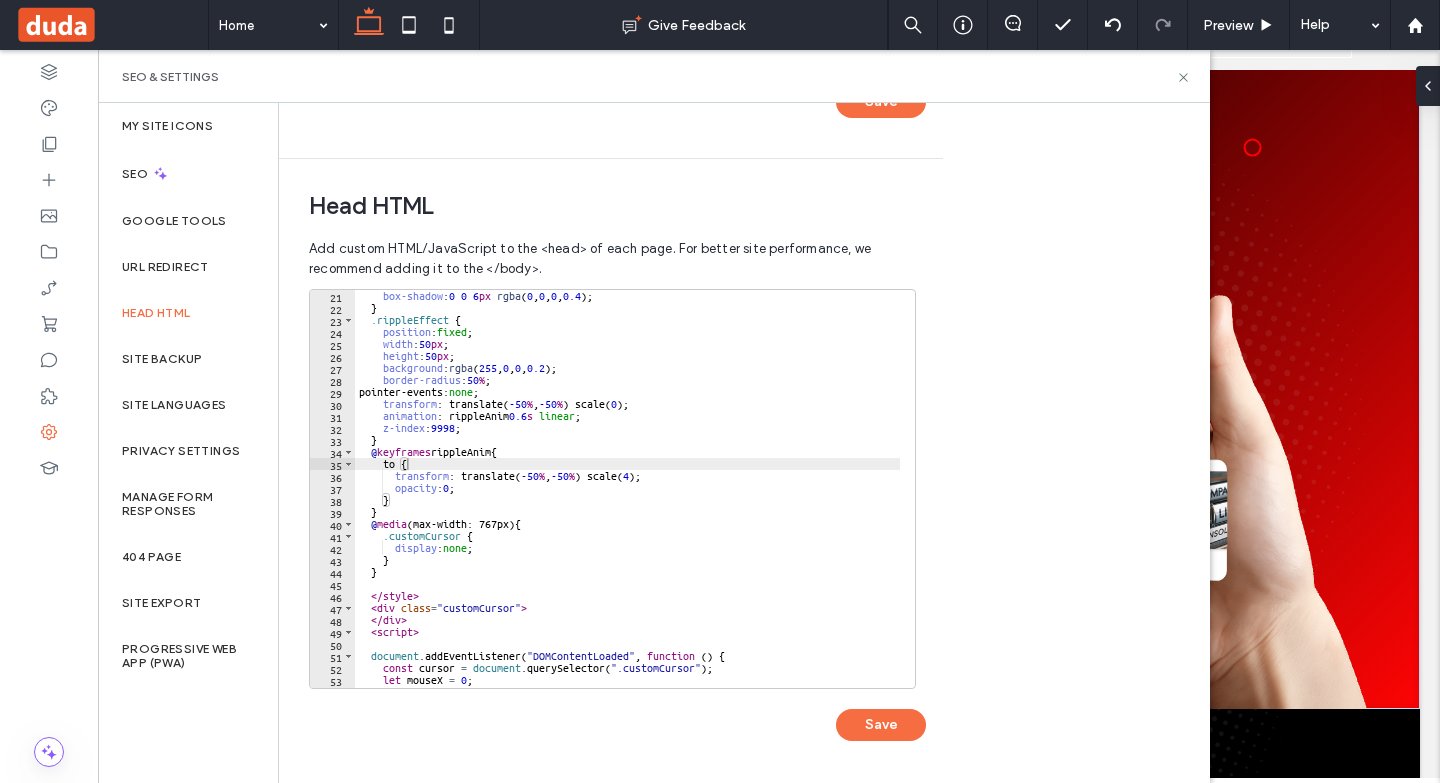 scroll, scrollTop: 0, scrollLeft: 0, axis: both 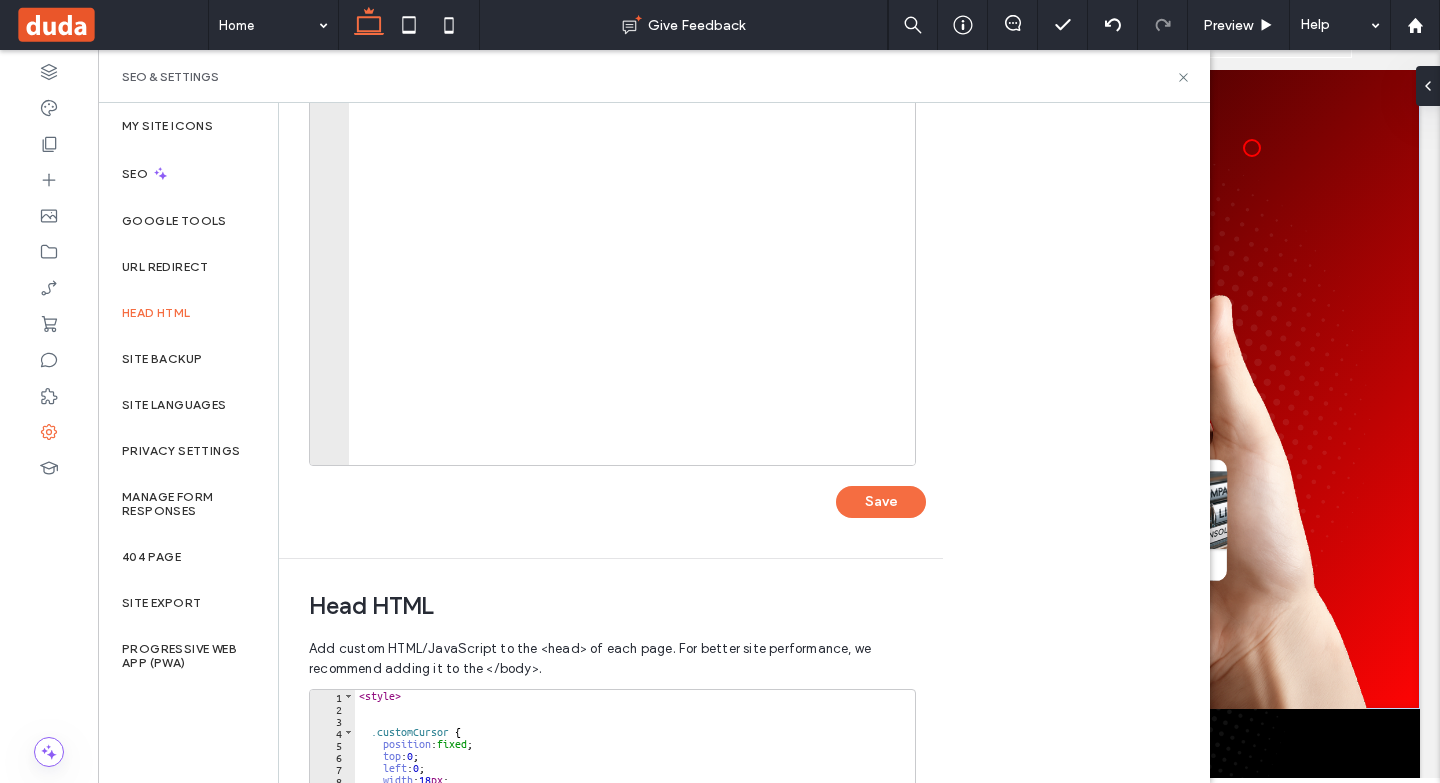 click on "Save" at bounding box center [617, 492] 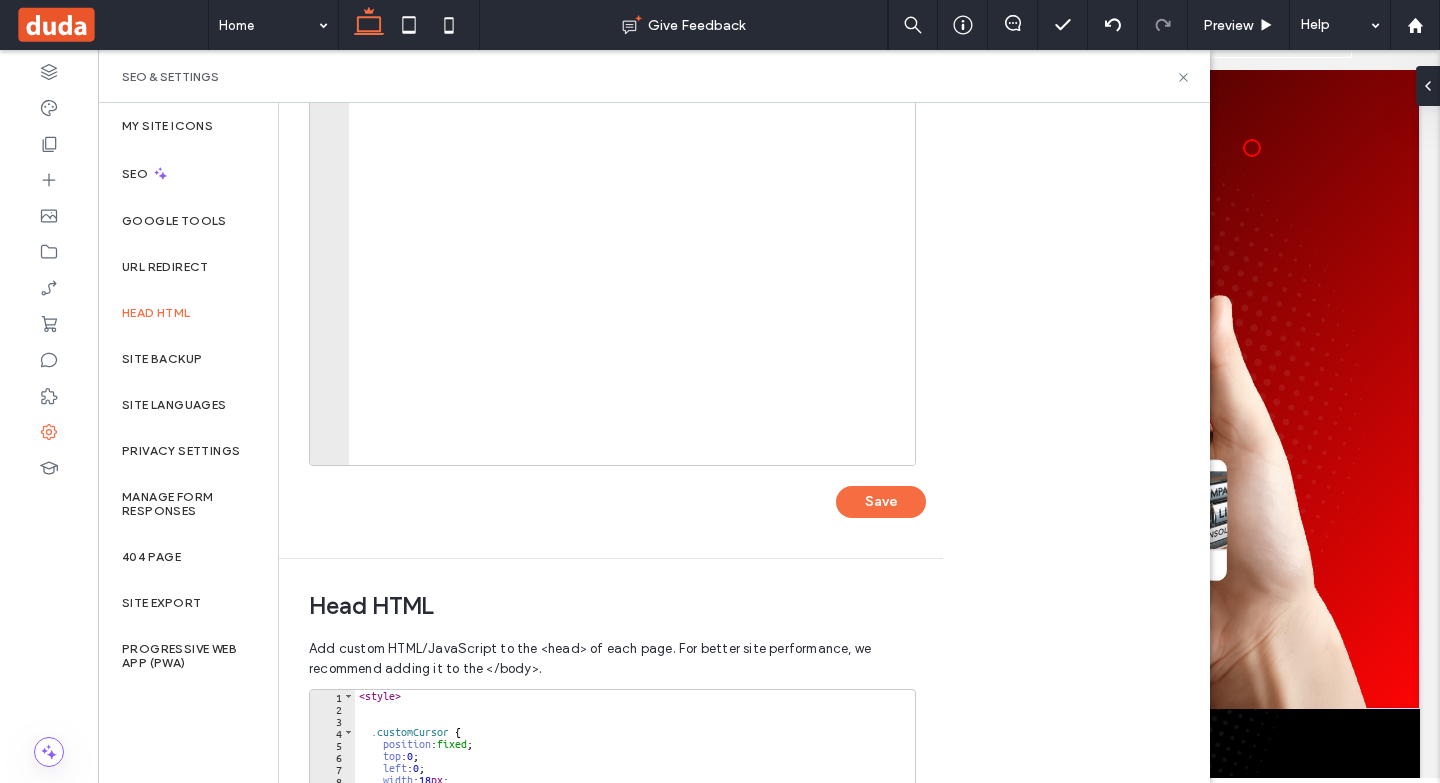 scroll, scrollTop: 587, scrollLeft: 0, axis: vertical 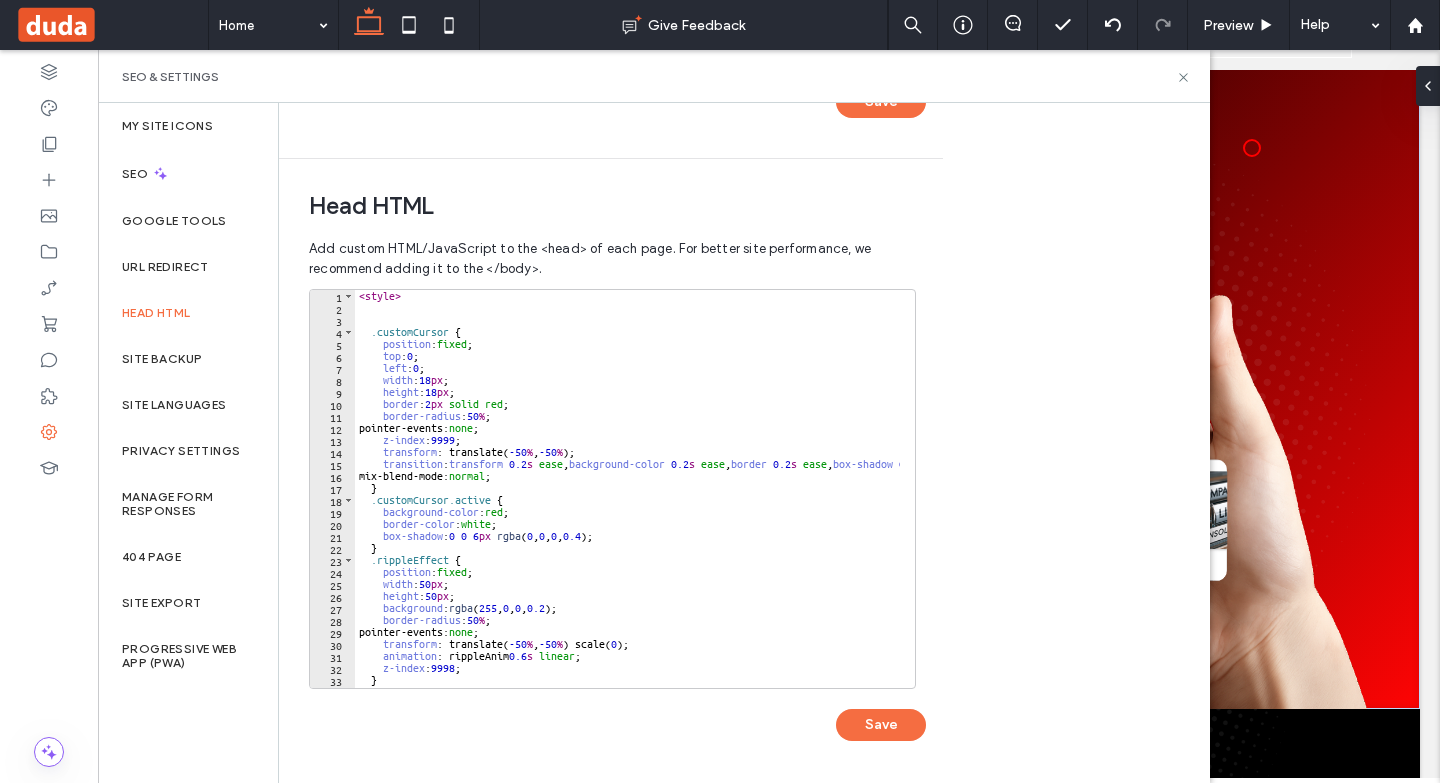 click on "< style >              .customCursor   {      position :  fixed ;      top :  0 ;      left :  0 ;      width :  18 px ;      height :  18 px ;      border :  2 px   solid   red ;      border-radius :  50 % ;     pointer-events:  none ;      z-index :  9999 ;      transform : translate( -50 % ,  -50 % );      transition :  transform   0.2 s   ease ,  background-color   0.2 s   ease ,  border   0.2 s   ease ,  box-shadow   0.2 s   ease ;     mix-blend-mode:  normal ;    }    .customCursor.active   {      background-color :  red ;      border-color :  white ;      box-shadow :  0   0   6 px   rgba ( 0 ,  0 ,  0 ,  0.4 );    }    .rippleEffect   {      position :  fixed ;      width :  50 px ;      height :  50 px ;      background :  rgba ( 255 ,  0 ,  0 ,  0.2 );      border-radius :  50 % ;     pointer-events:  none ;      transform : translate( -50 % ,  -50 % ) scale( 0 );      animation : rippleAnim  0.6 s   linear ;      z-index :  9998 ;    }" at bounding box center [671, 493] 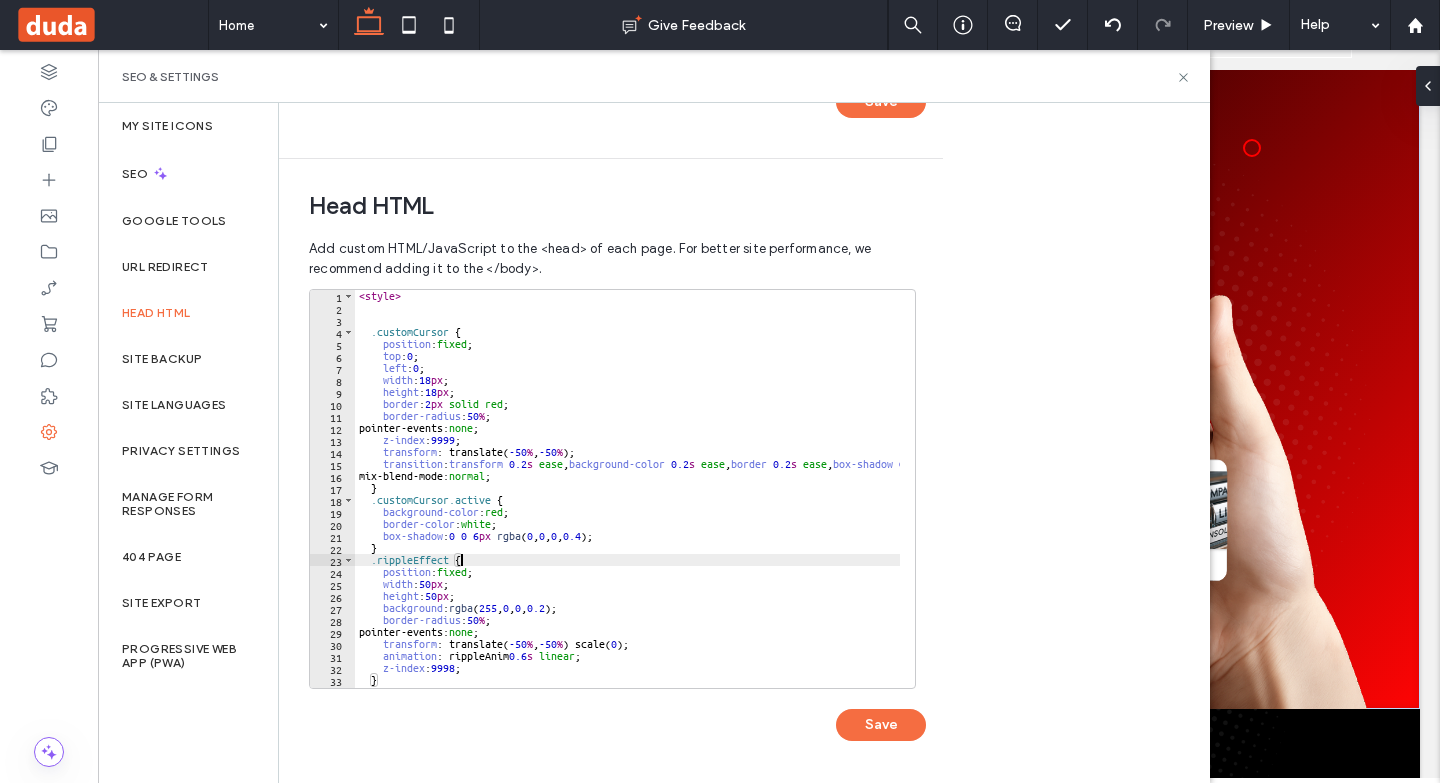 type on "*********" 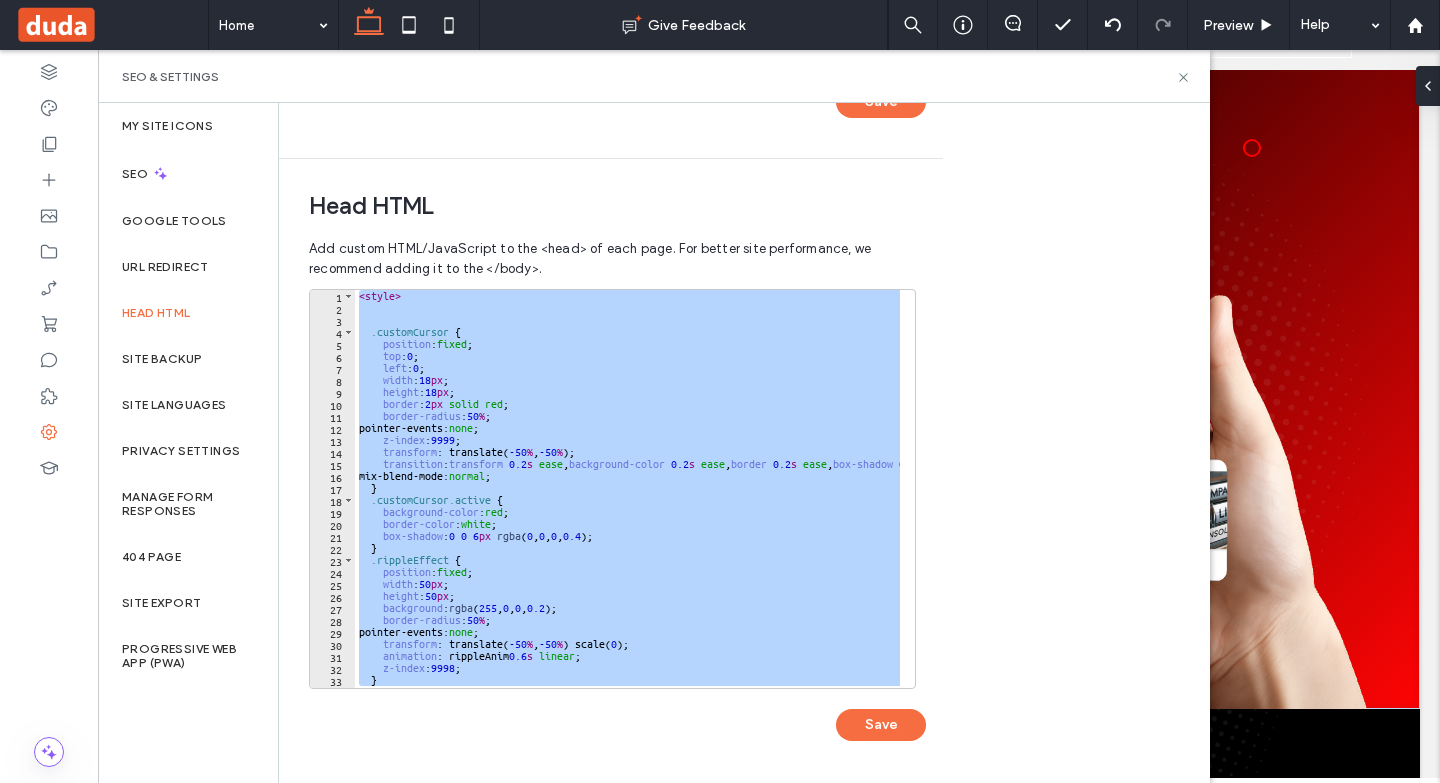 type 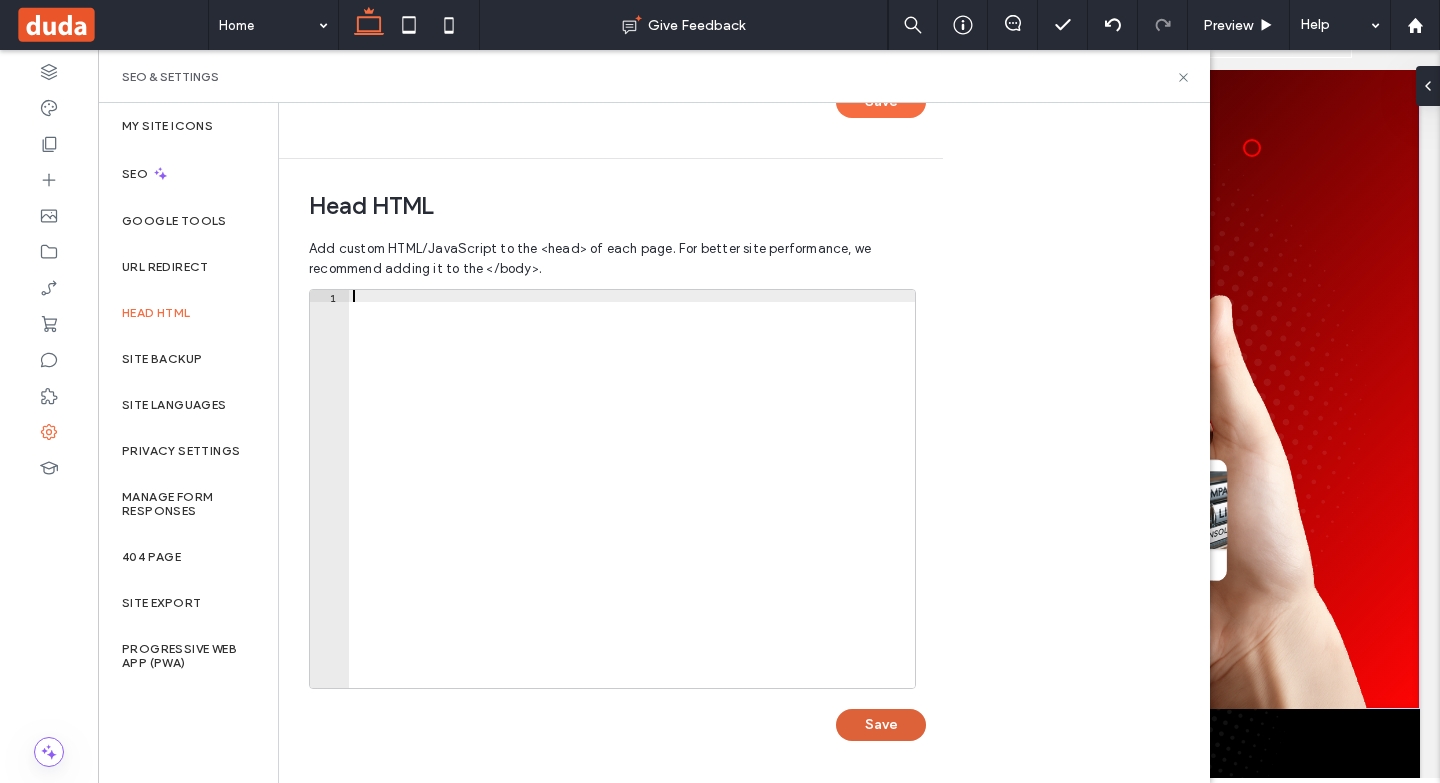 click on "Save" at bounding box center (881, 725) 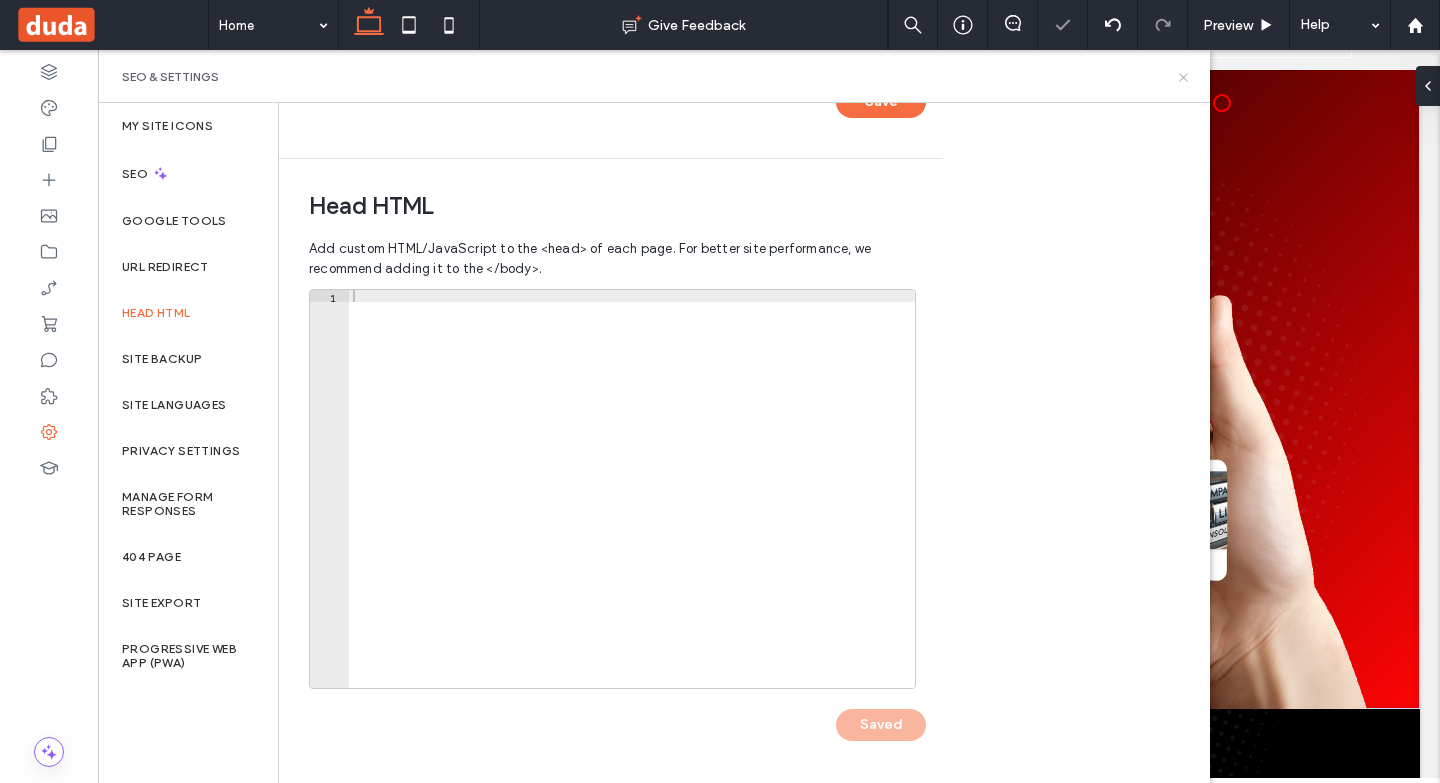 click 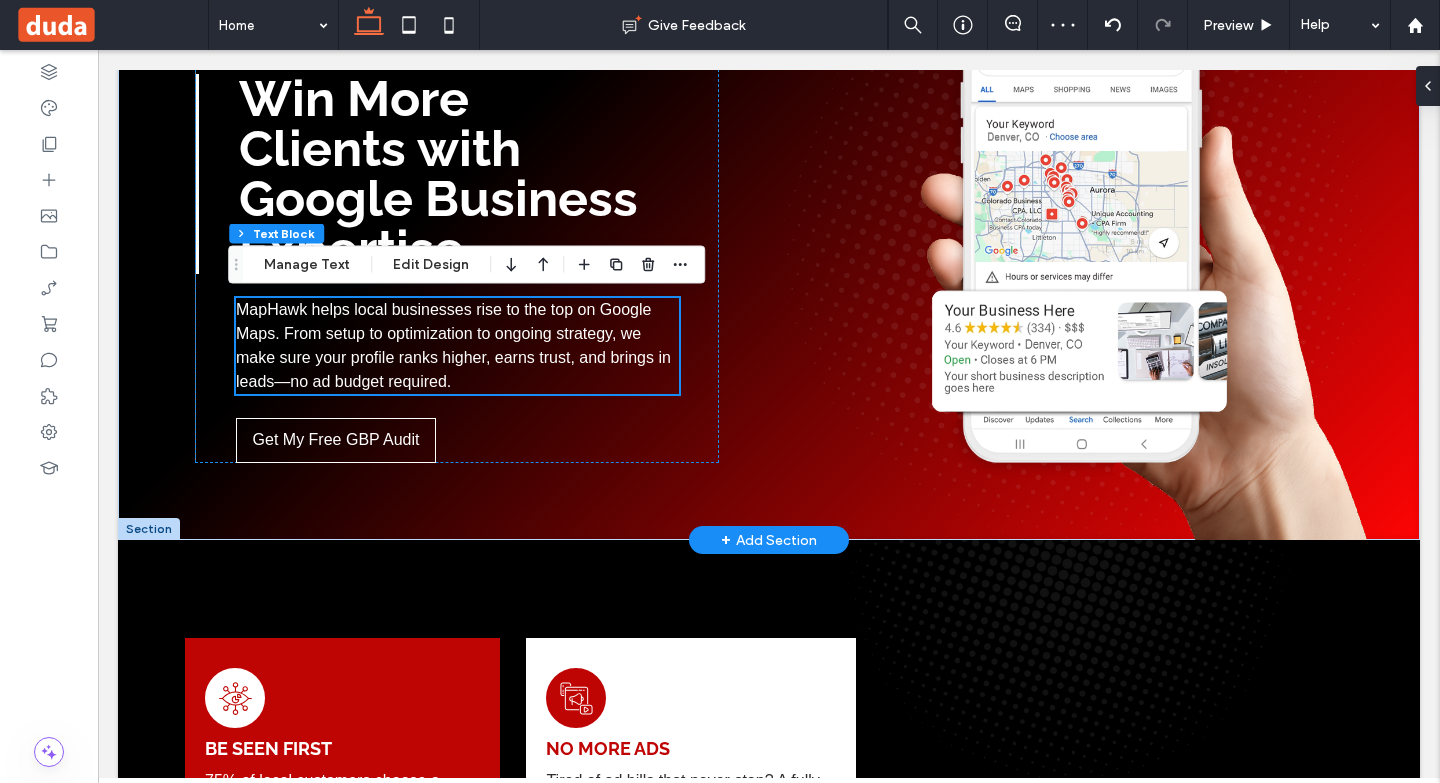 scroll, scrollTop: 200, scrollLeft: 0, axis: vertical 